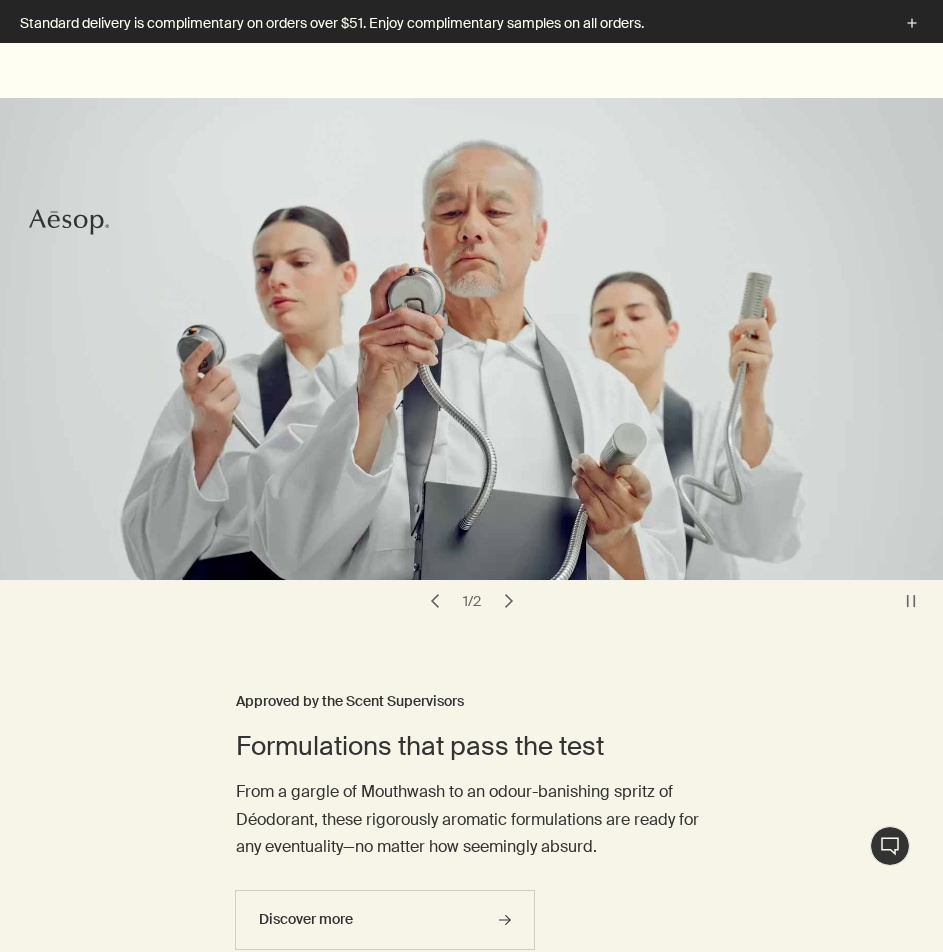 scroll, scrollTop: 800, scrollLeft: 0, axis: vertical 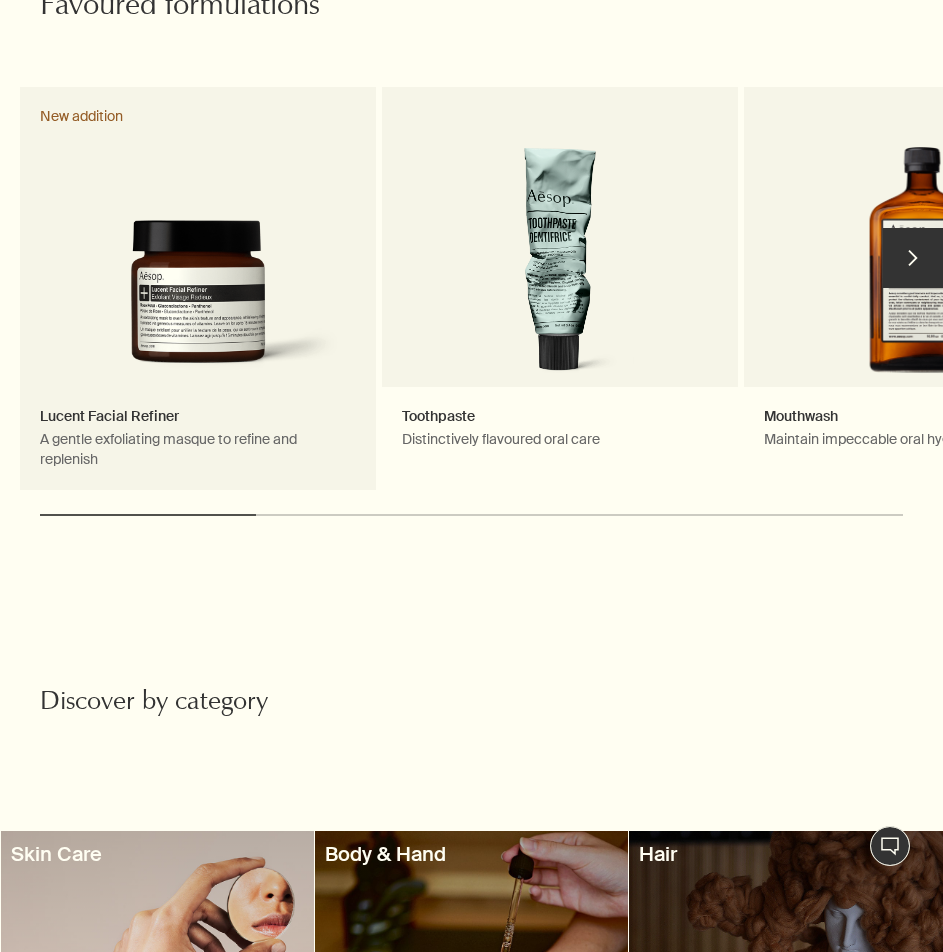 click on "Lucent Facial Refiner A gentle exfoliating masque to refine and replenish New addition" at bounding box center [198, 288] 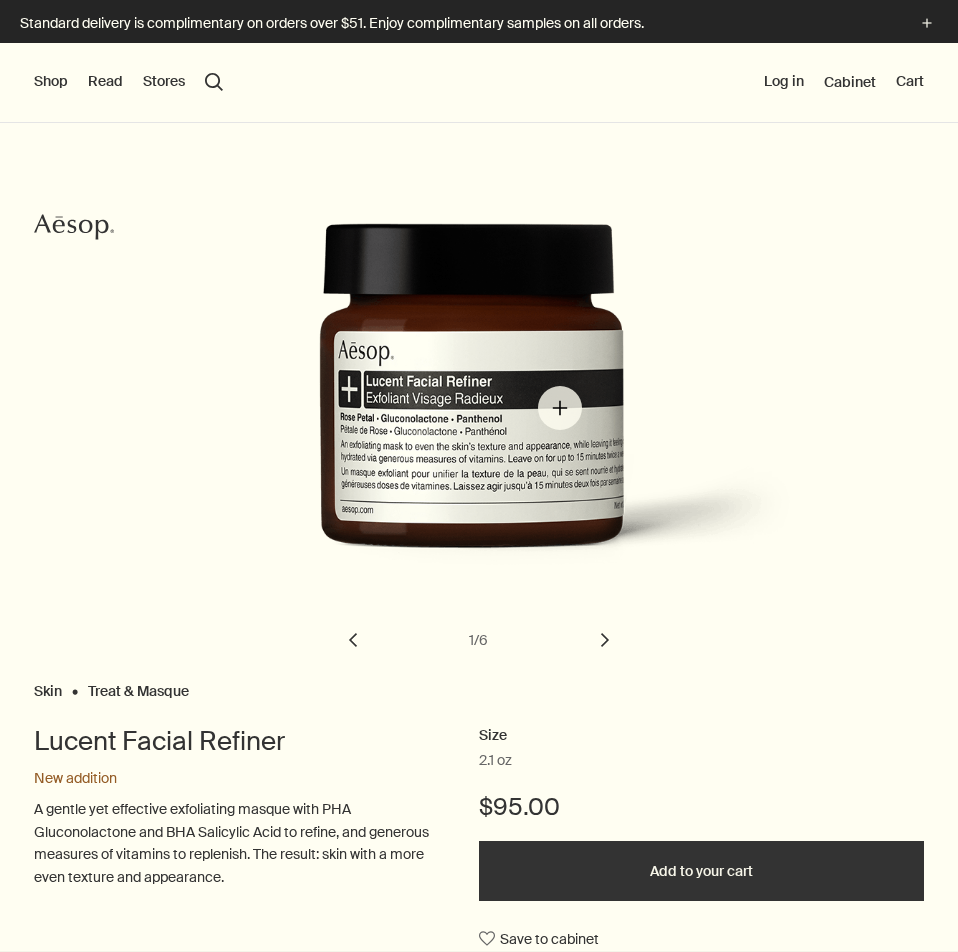 scroll, scrollTop: 0, scrollLeft: 0, axis: both 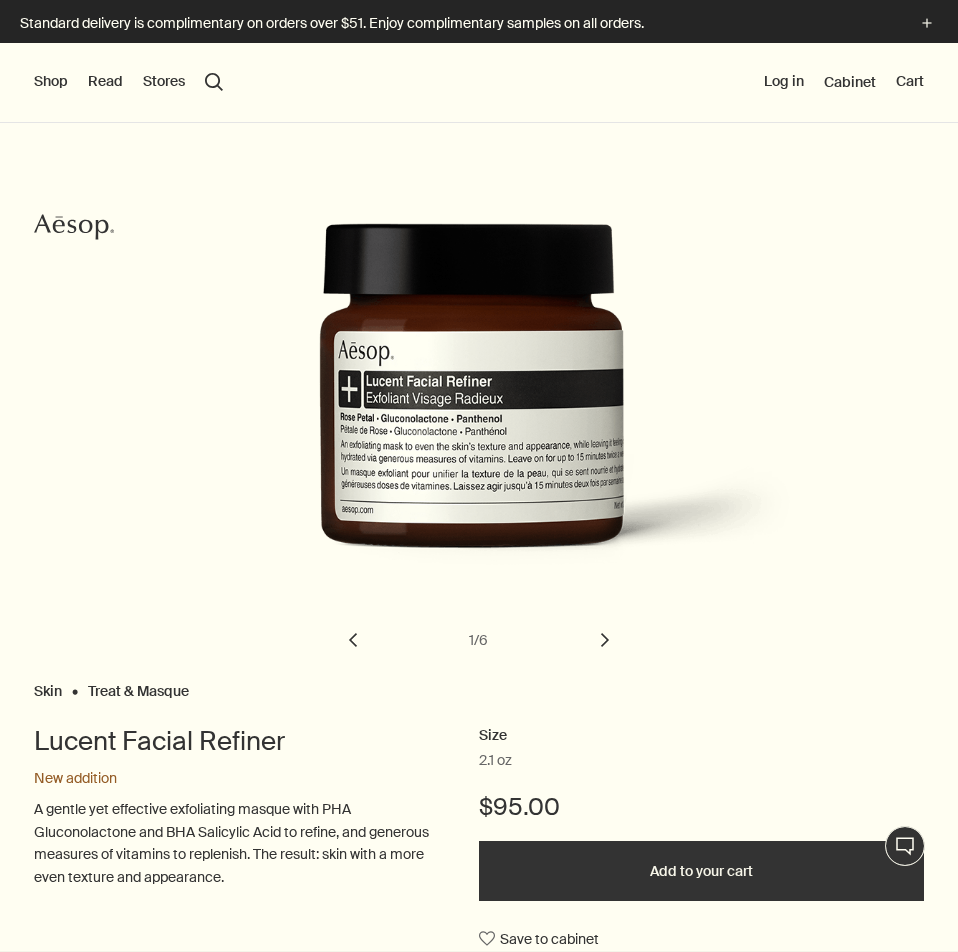 click on "chevron" at bounding box center [605, 640] 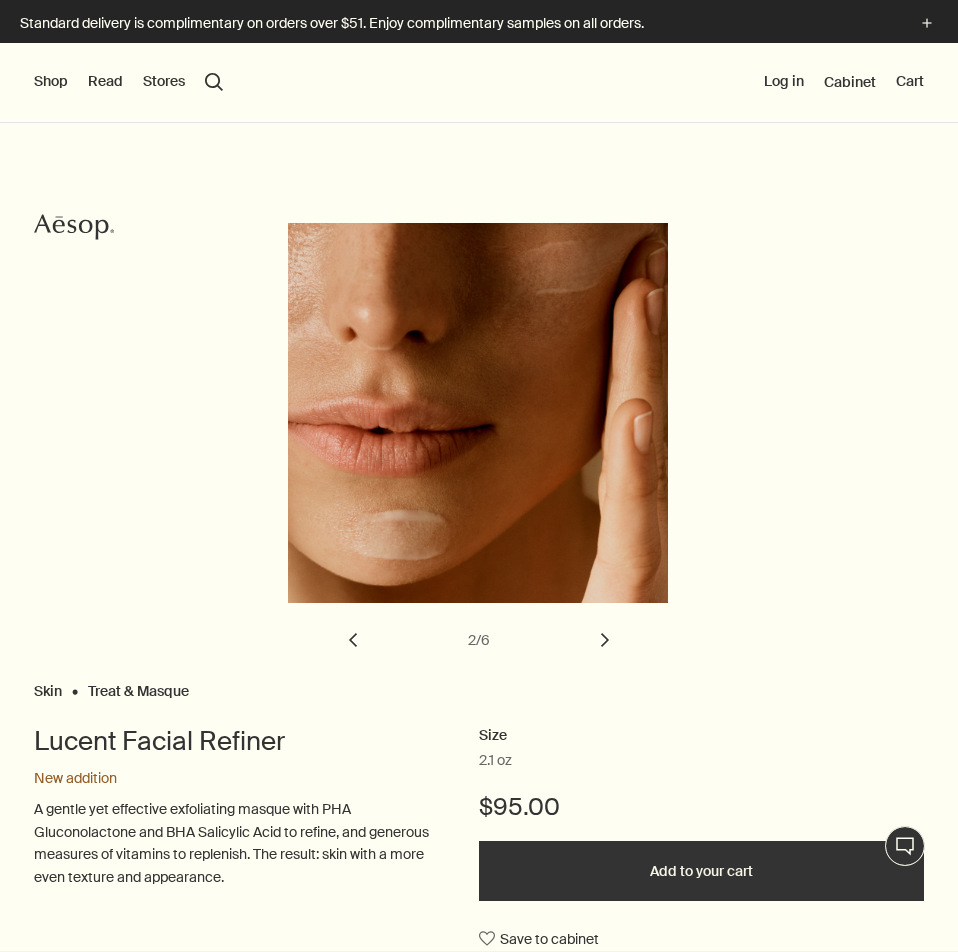 click on "chevron" at bounding box center (605, 640) 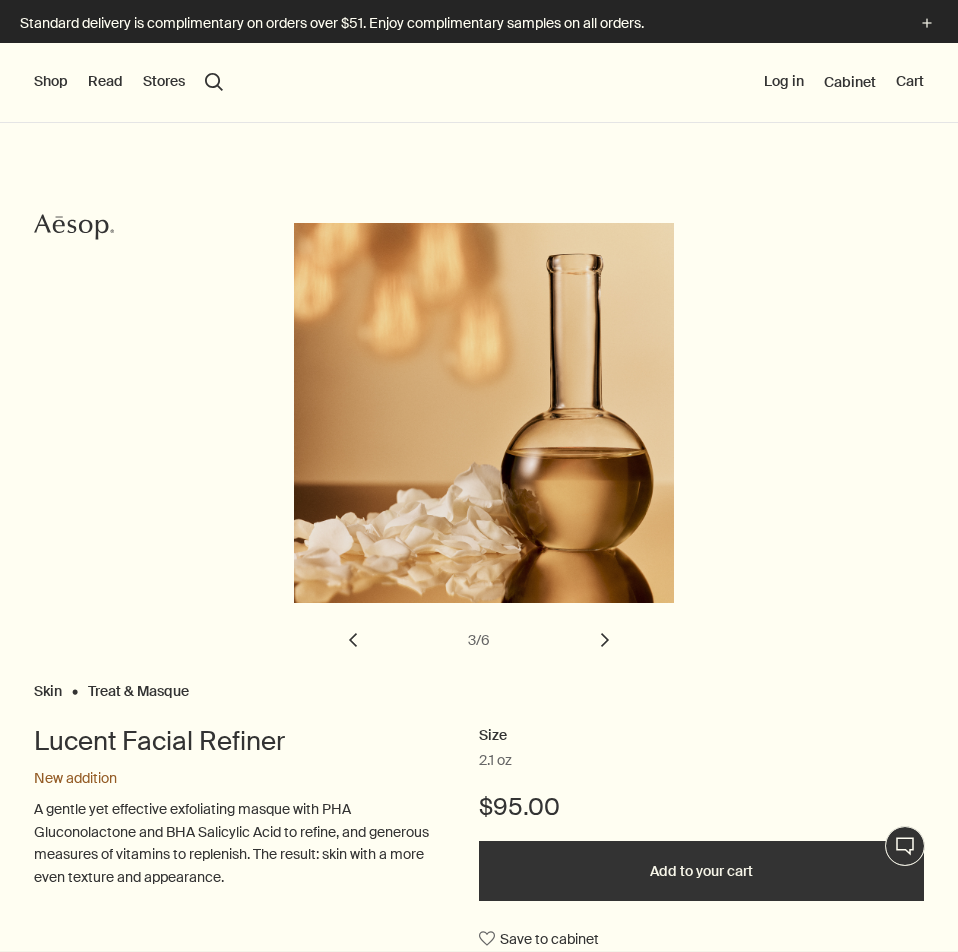 click on "chevron" at bounding box center (605, 640) 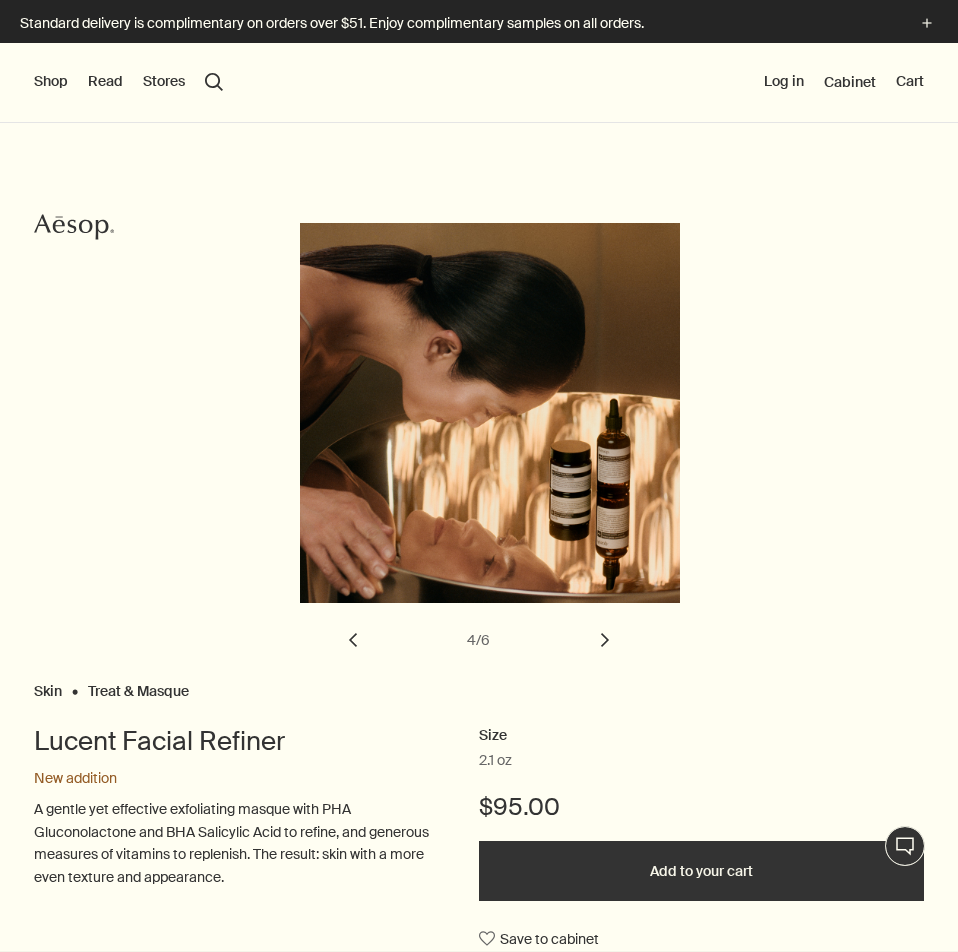 click on "chevron" at bounding box center (605, 640) 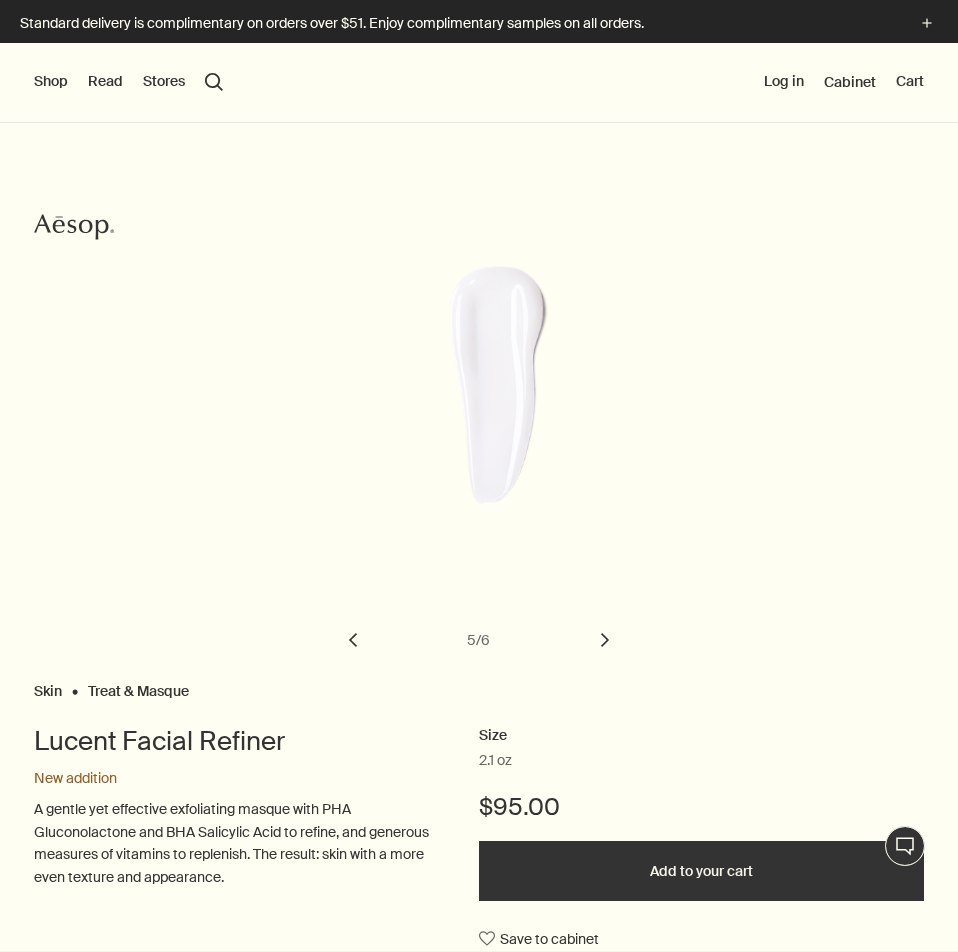 click on "chevron" at bounding box center (605, 640) 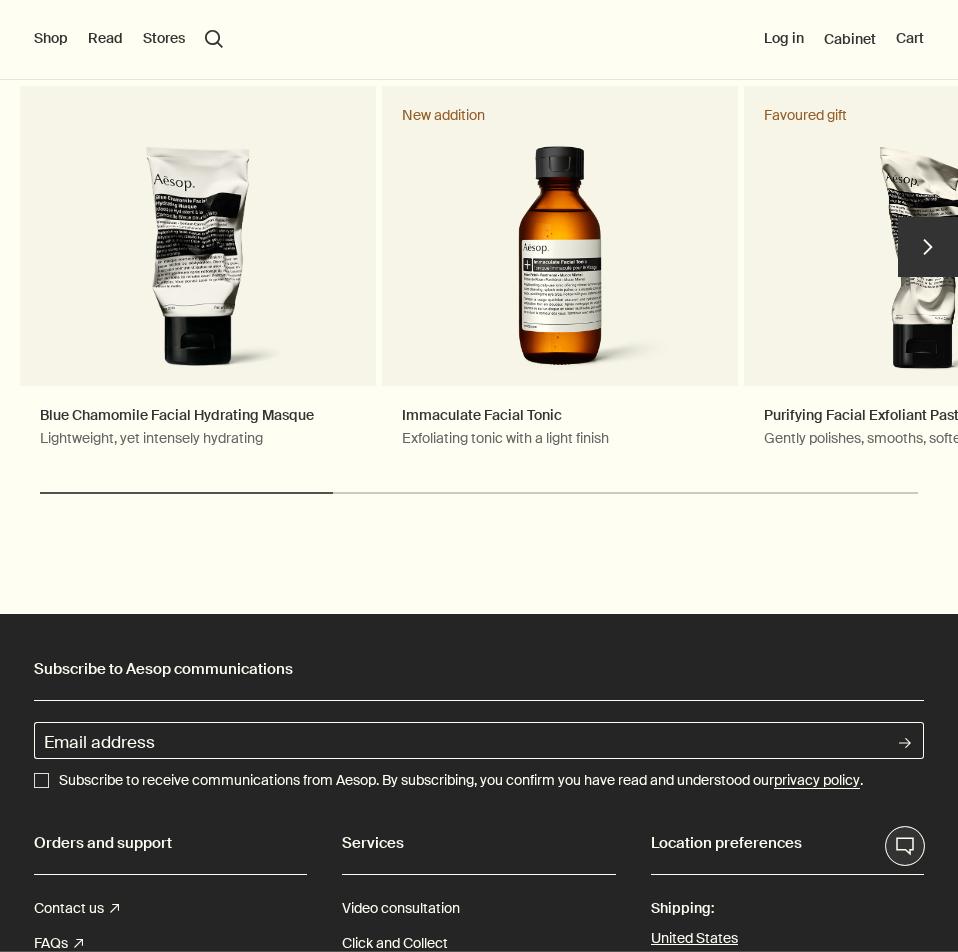 scroll, scrollTop: 5000, scrollLeft: 0, axis: vertical 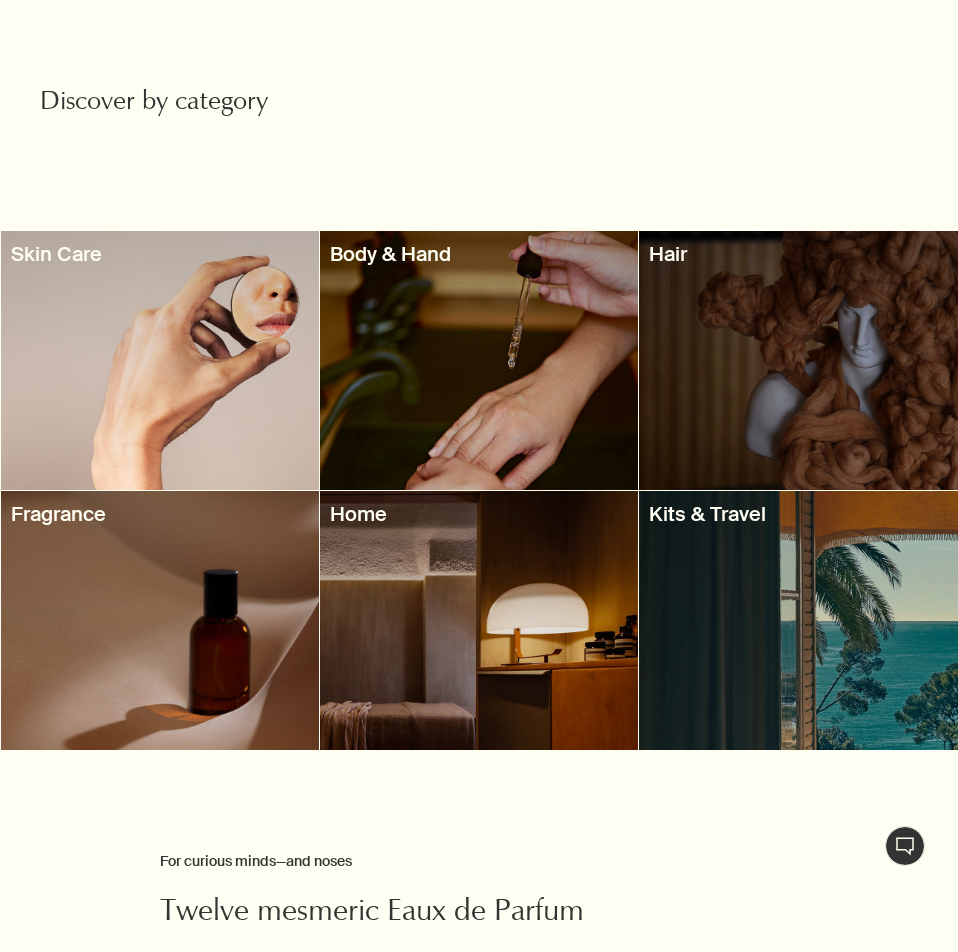 click at bounding box center [479, 620] 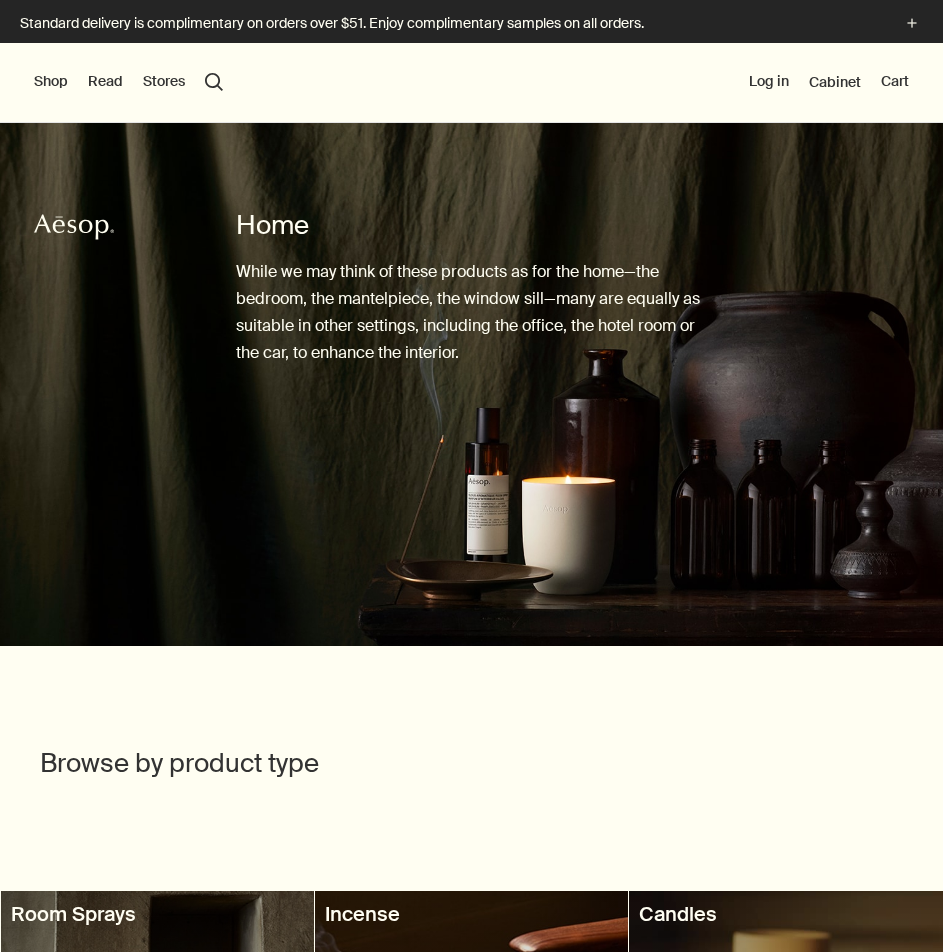 scroll, scrollTop: 0, scrollLeft: 0, axis: both 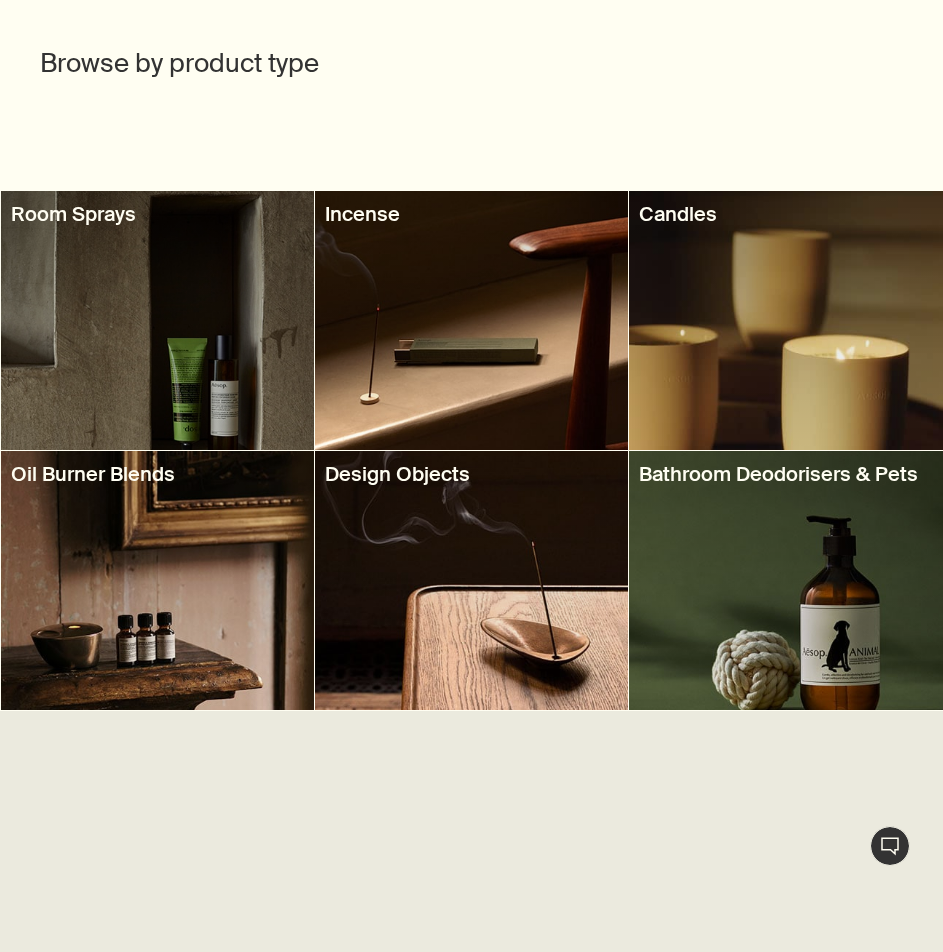 click at bounding box center [471, 320] 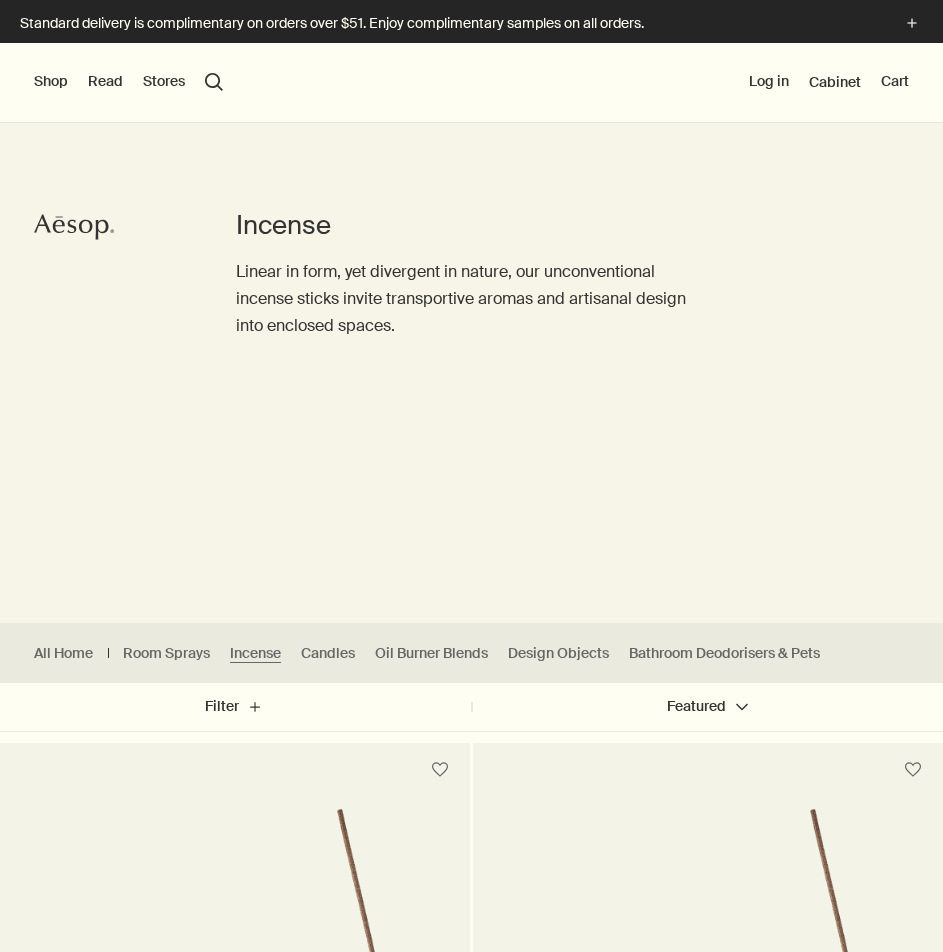 scroll, scrollTop: 0, scrollLeft: 0, axis: both 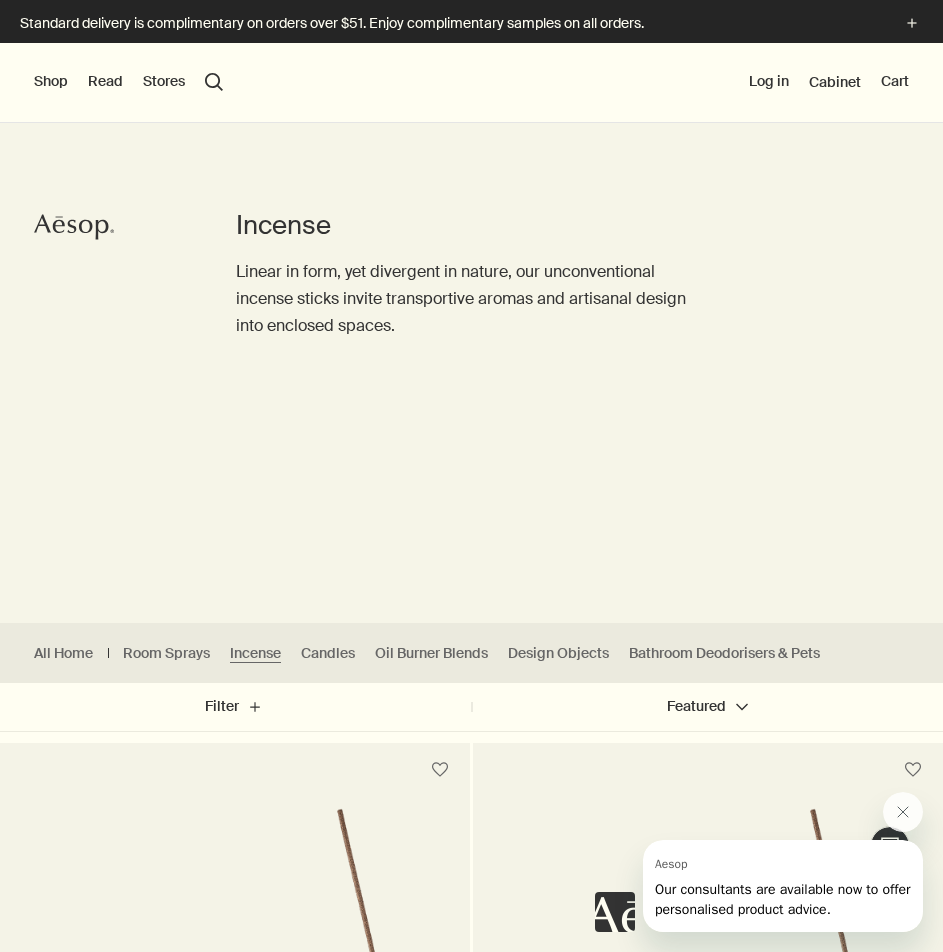 click on "Shop" at bounding box center (51, 82) 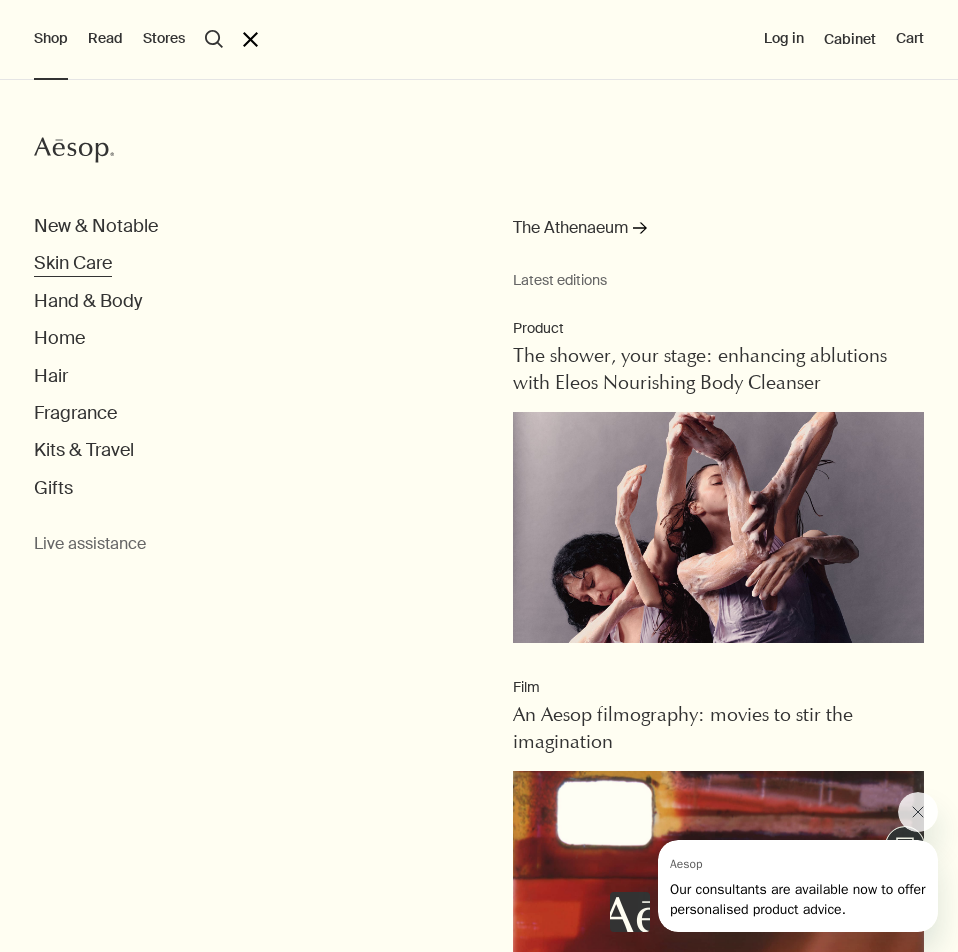 click on "Skin Care" at bounding box center [96, 226] 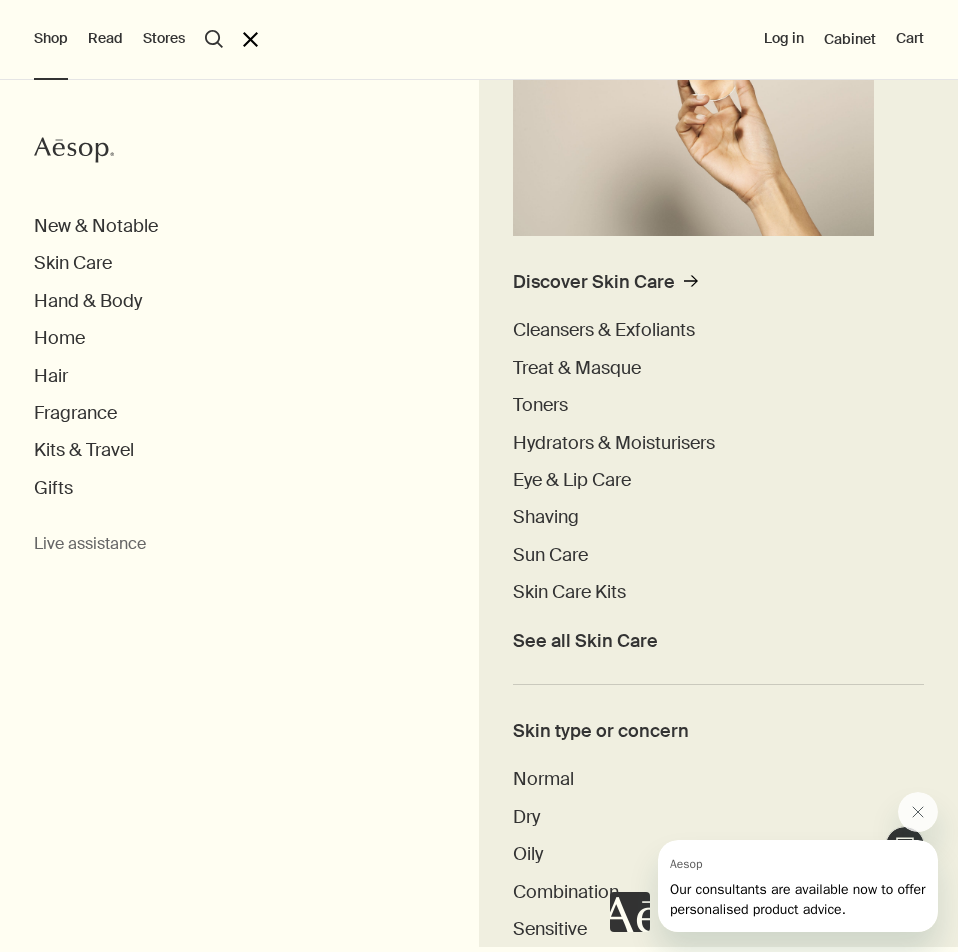 scroll, scrollTop: 300, scrollLeft: 0, axis: vertical 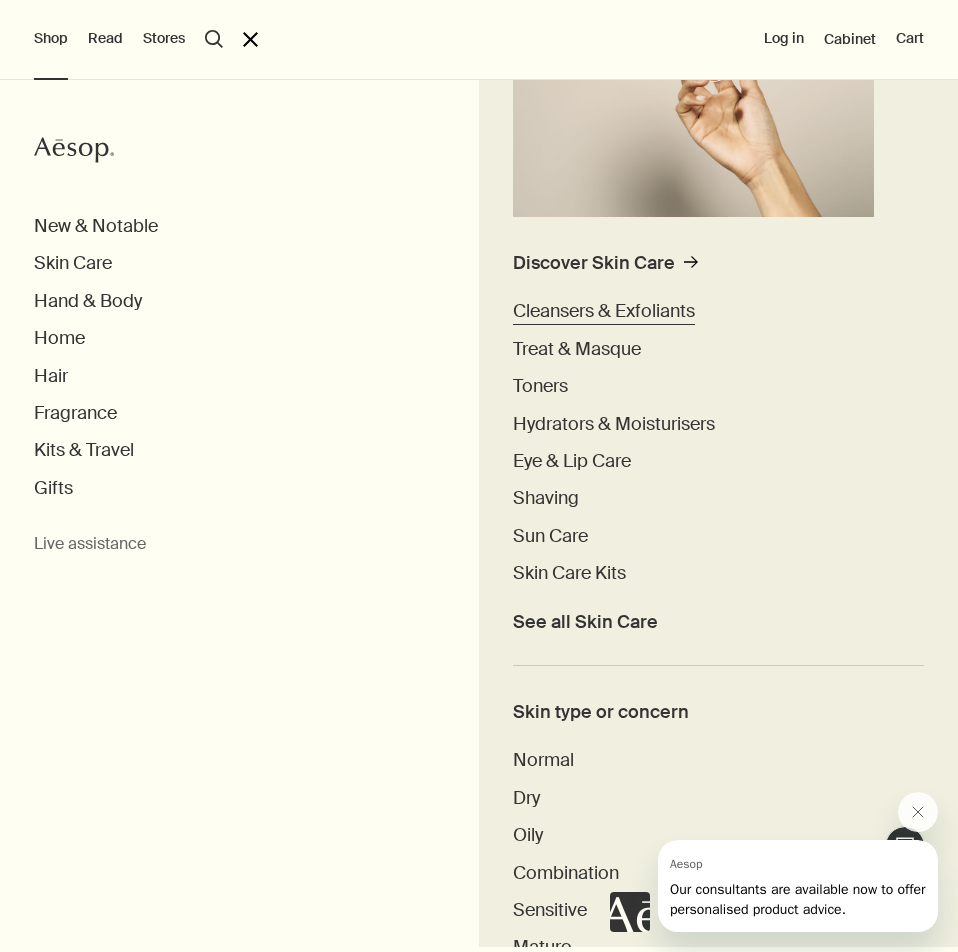 click on "Cleansers & Exfoliants" at bounding box center (604, 311) 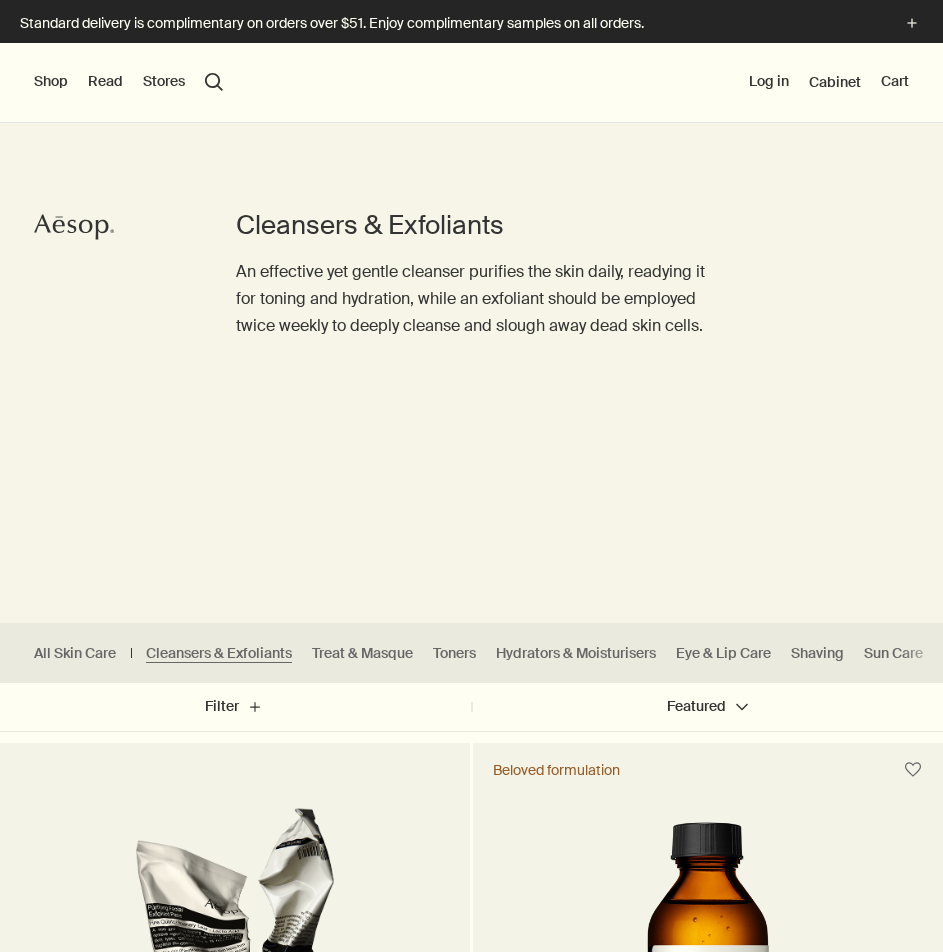scroll, scrollTop: 0, scrollLeft: 0, axis: both 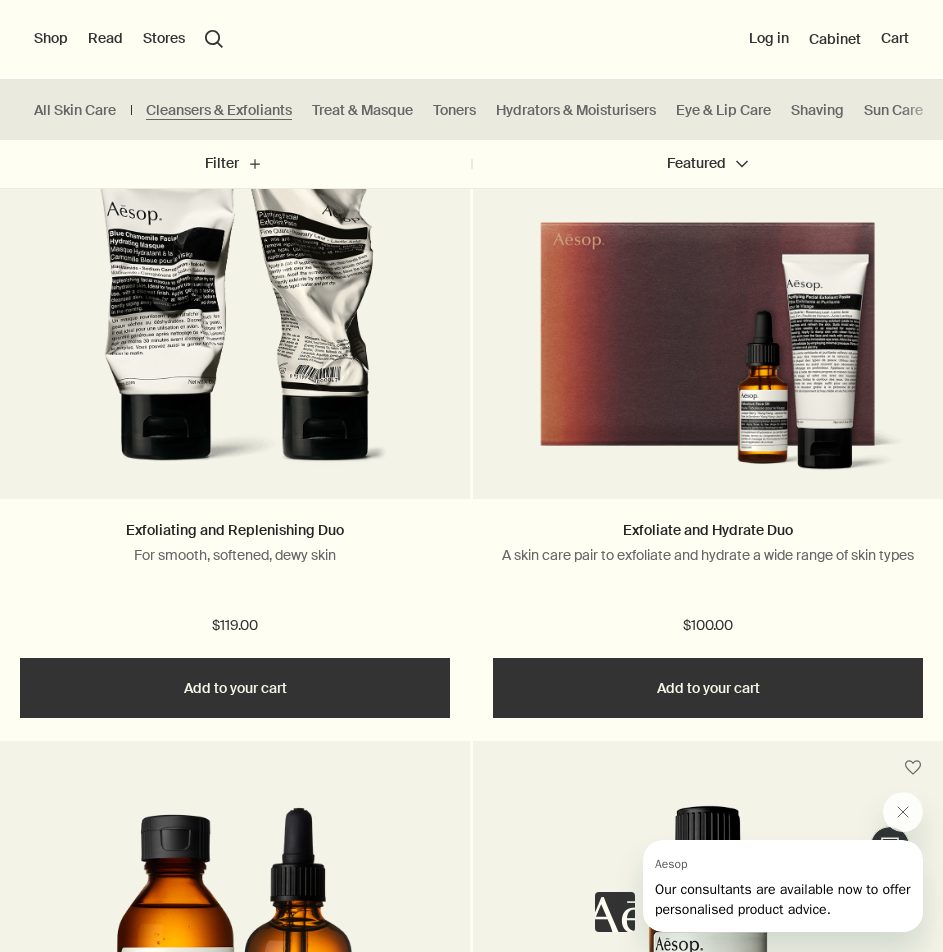 click at bounding box center (235, 314) 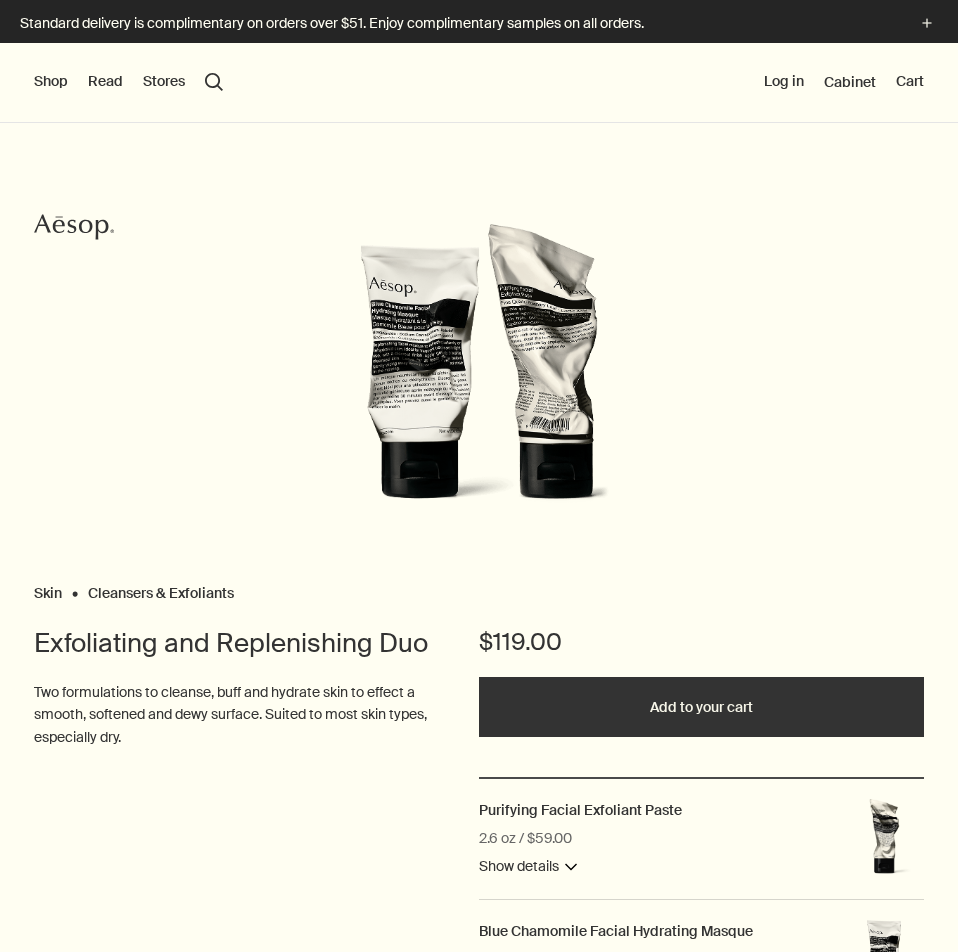 scroll, scrollTop: 0, scrollLeft: 0, axis: both 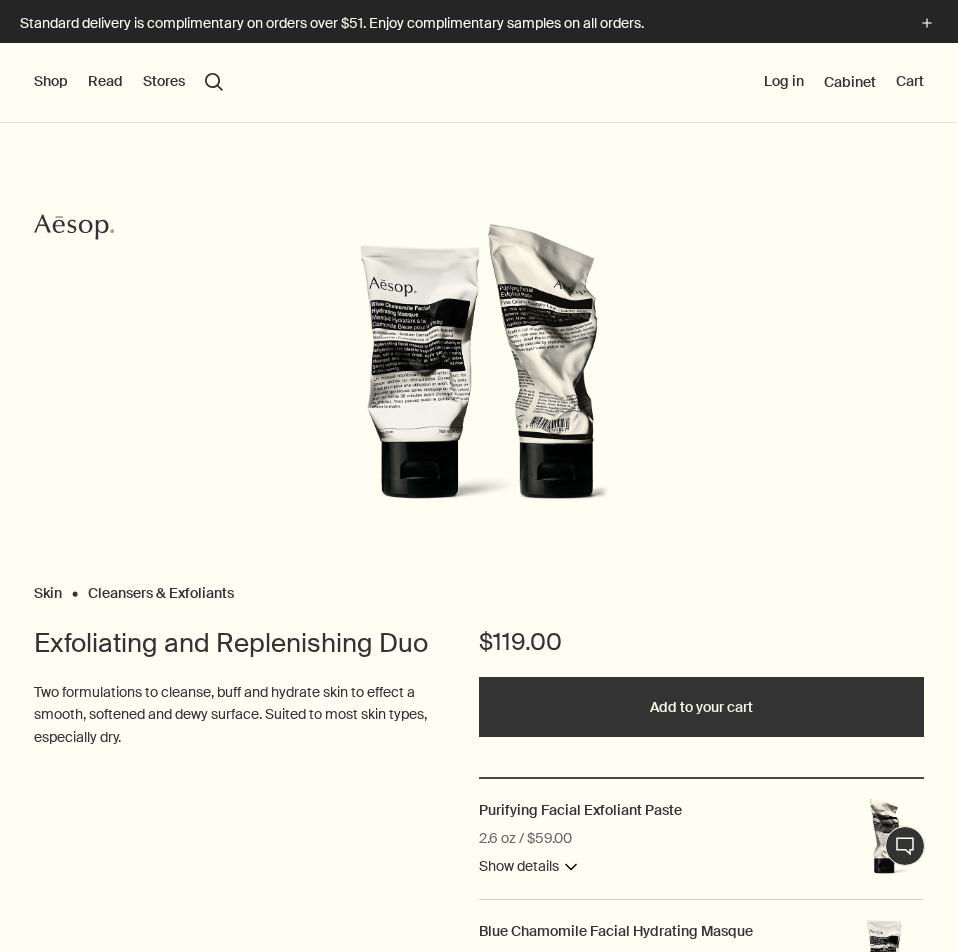 click on "Shop" at bounding box center [51, 82] 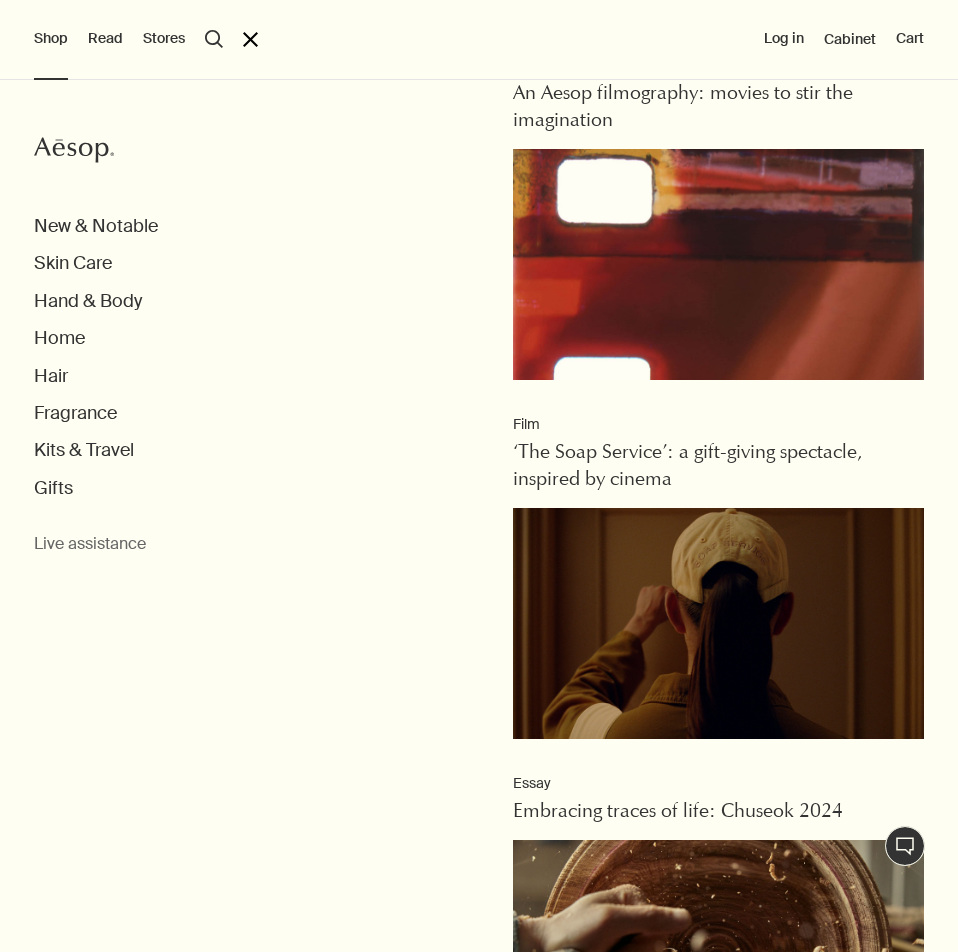 scroll, scrollTop: 800, scrollLeft: 0, axis: vertical 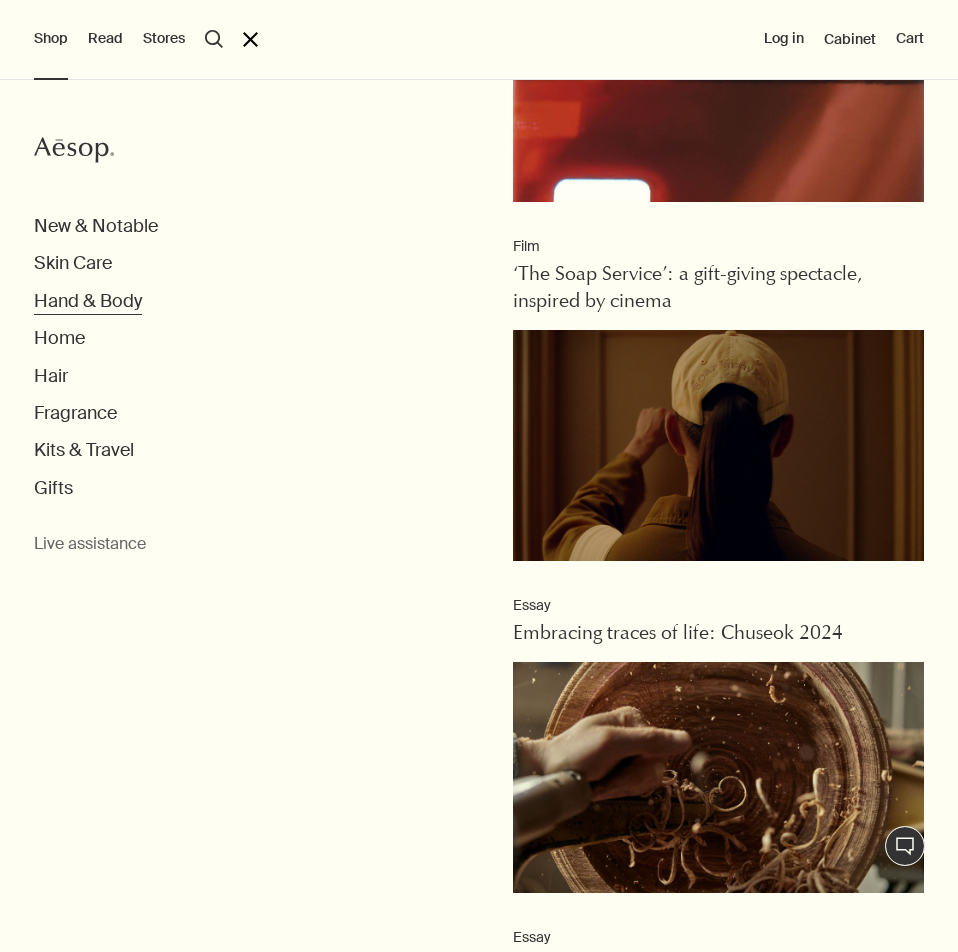 click on "Hand & Body" at bounding box center (96, 226) 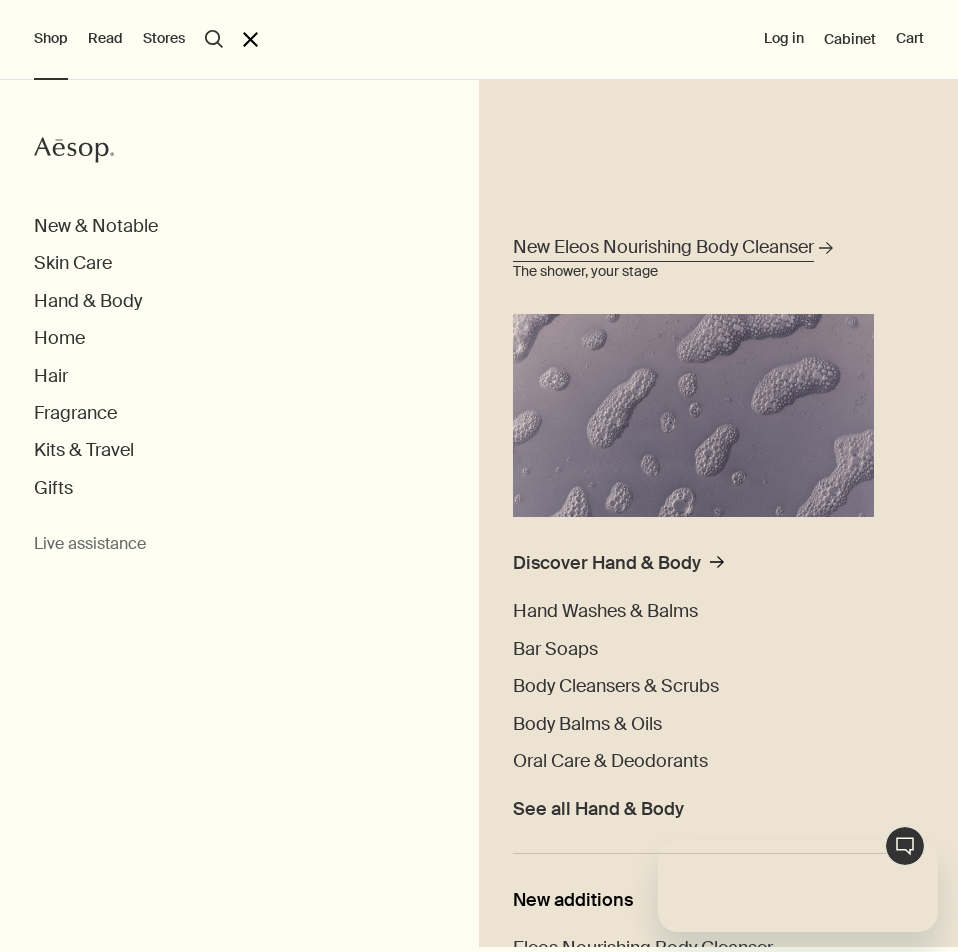 scroll, scrollTop: 0, scrollLeft: 0, axis: both 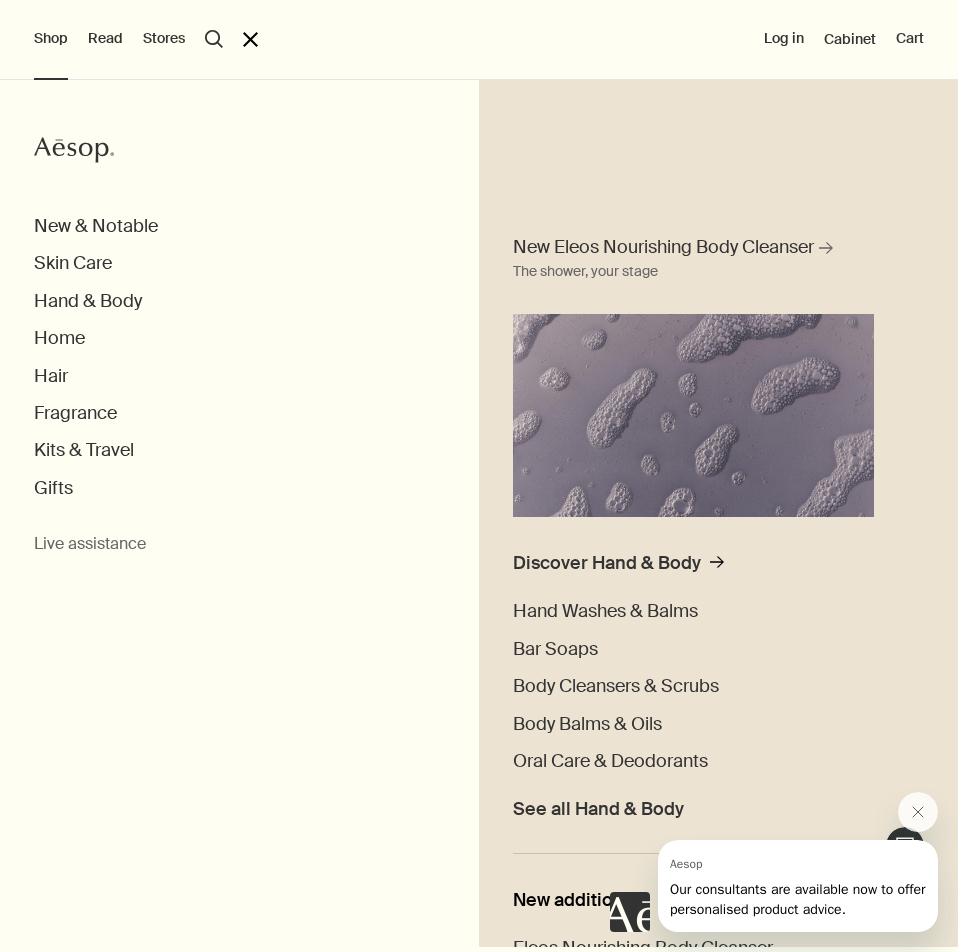 click on "Aesop" at bounding box center (74, 150) 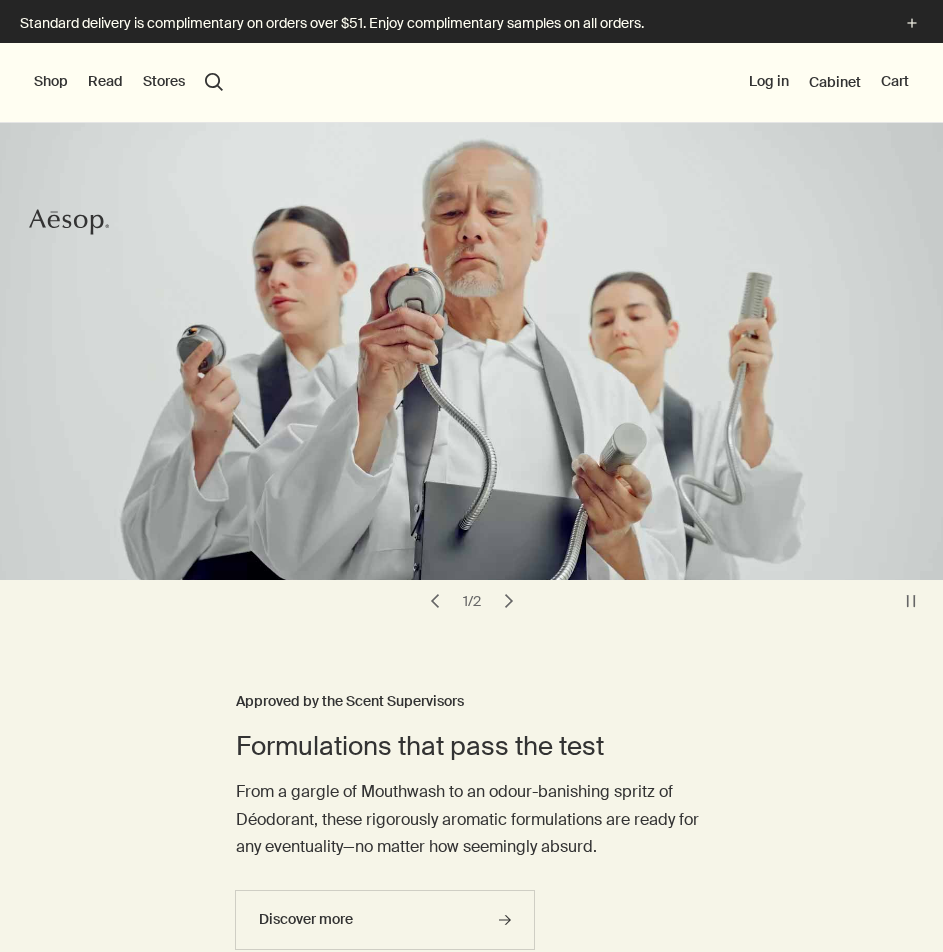 scroll, scrollTop: 0, scrollLeft: 0, axis: both 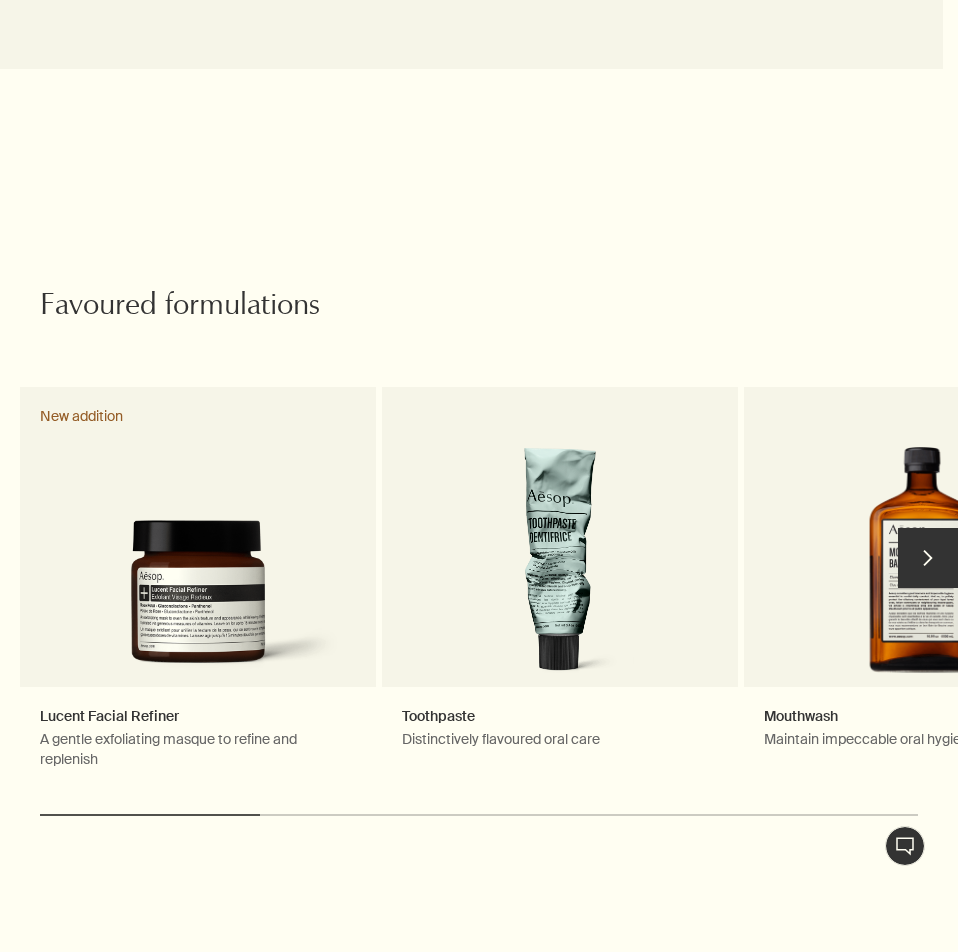 click on "chevron" at bounding box center (928, 558) 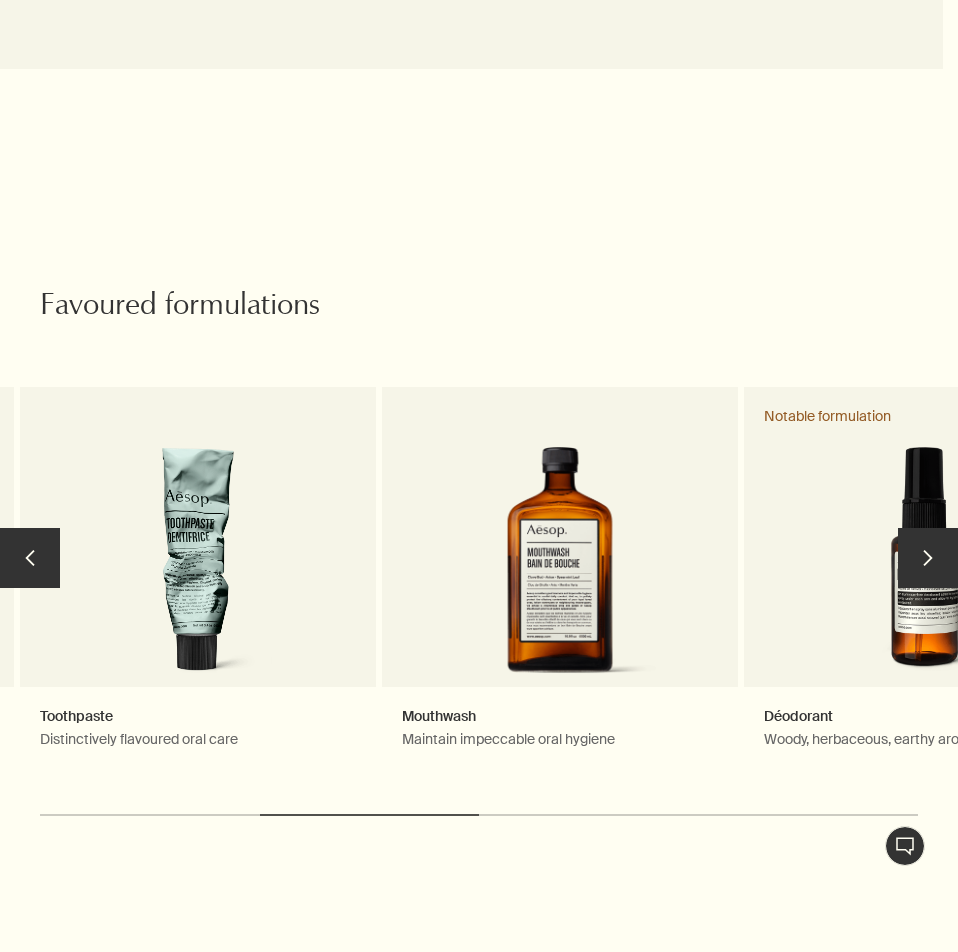 click on "chevron" at bounding box center [928, 558] 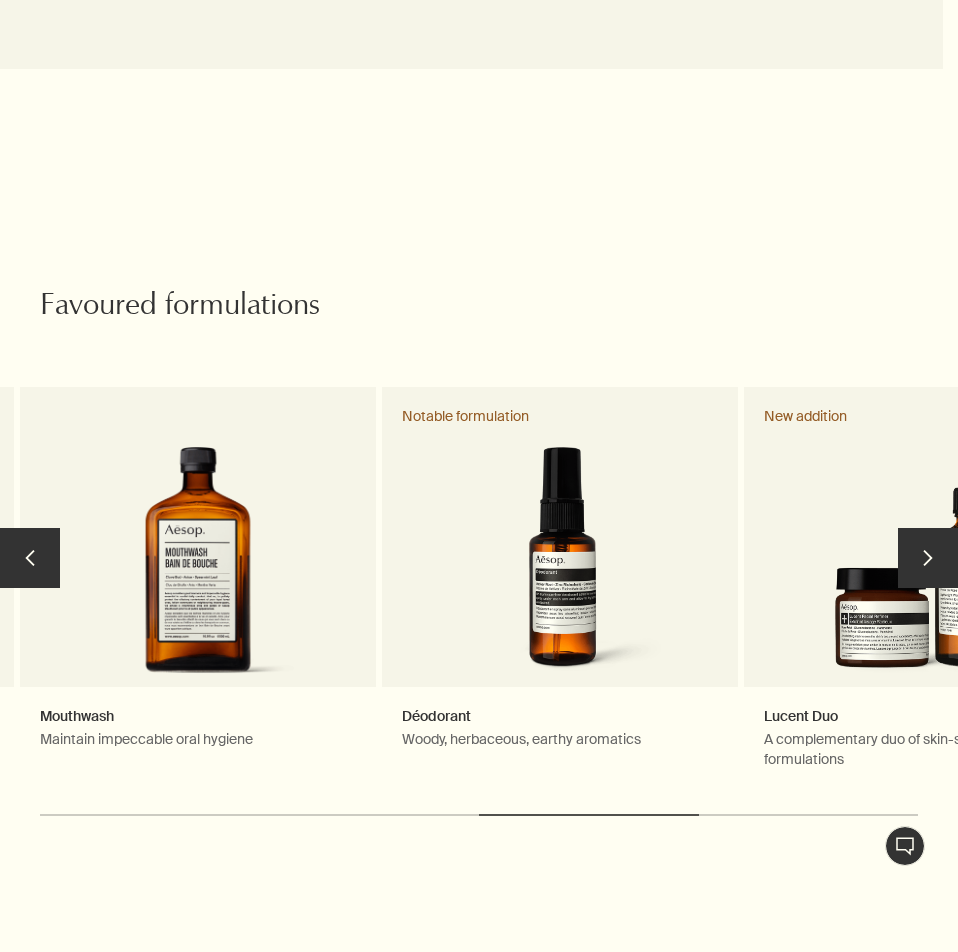 click on "chevron" at bounding box center (928, 558) 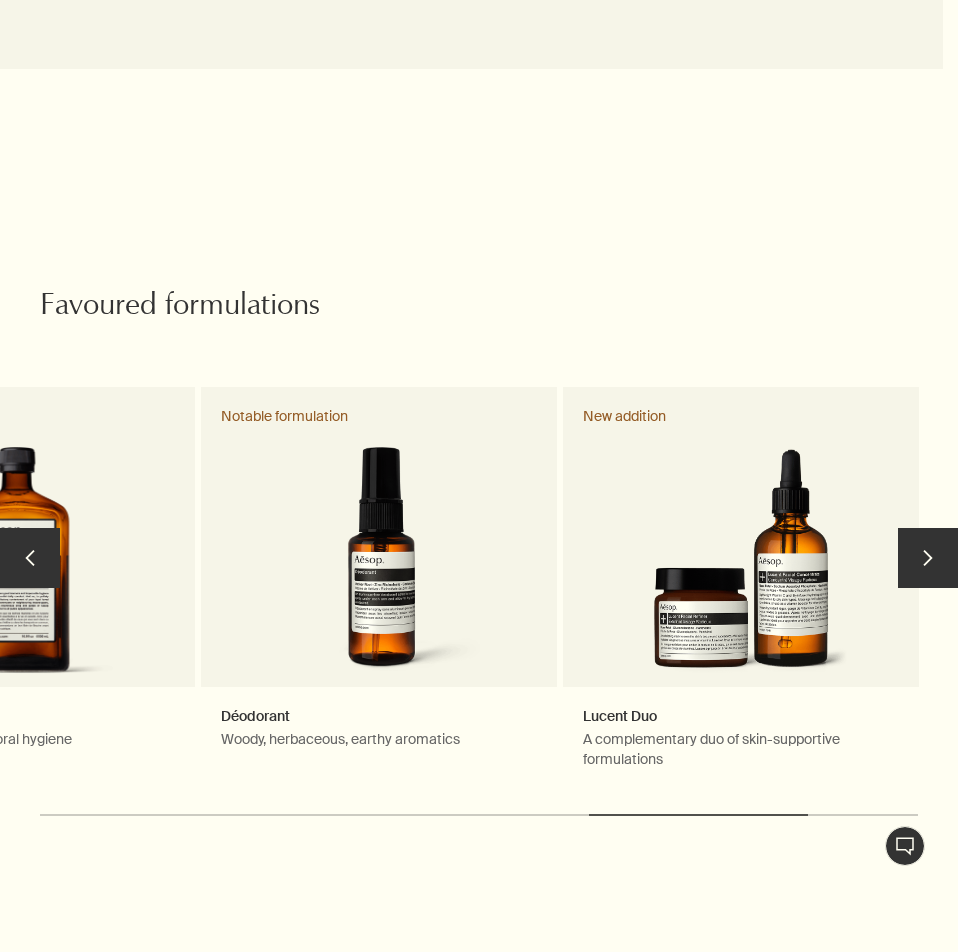 click on "chevron" at bounding box center (928, 558) 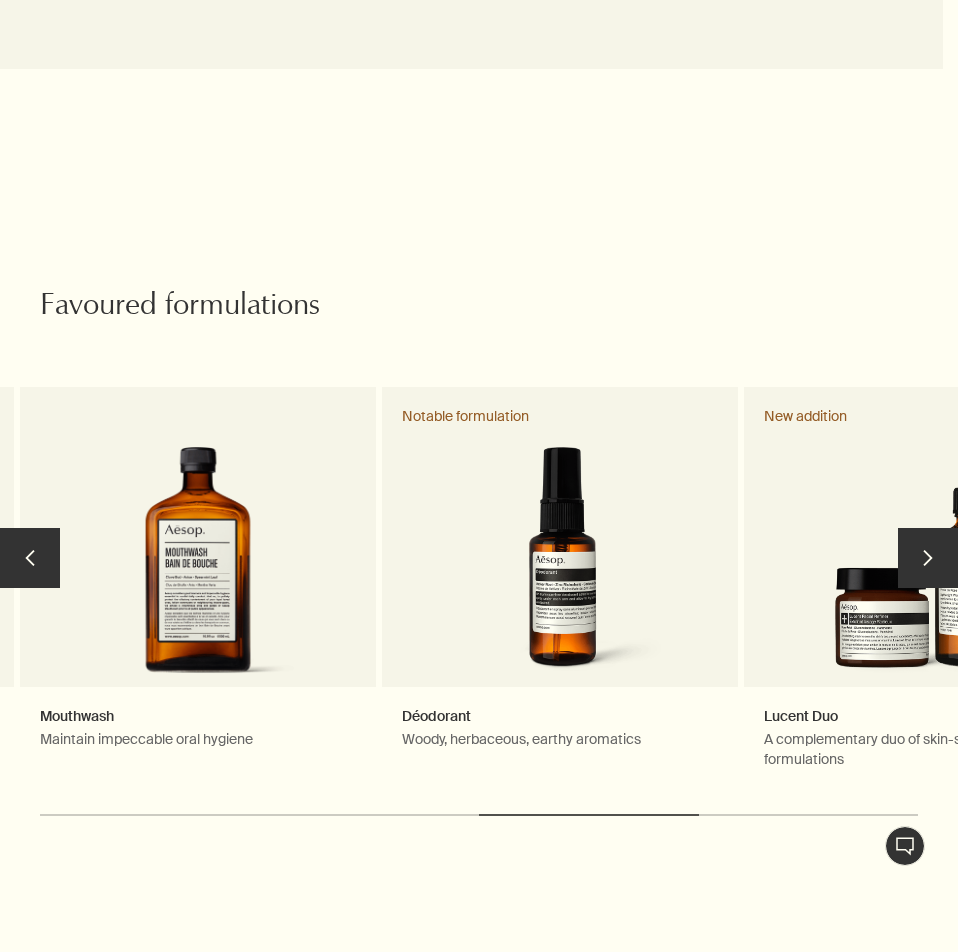 click on "chevron" at bounding box center (30, 558) 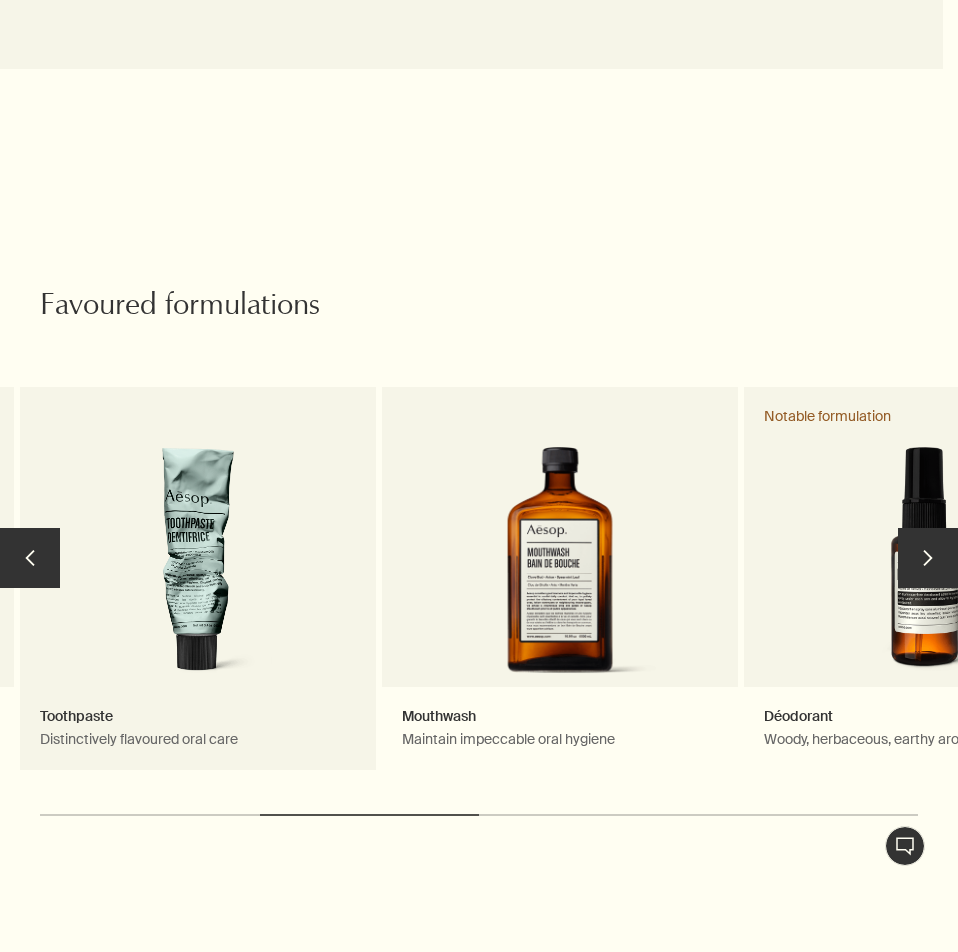 click on "Toothpaste Distinctively flavoured oral care" at bounding box center (198, 588) 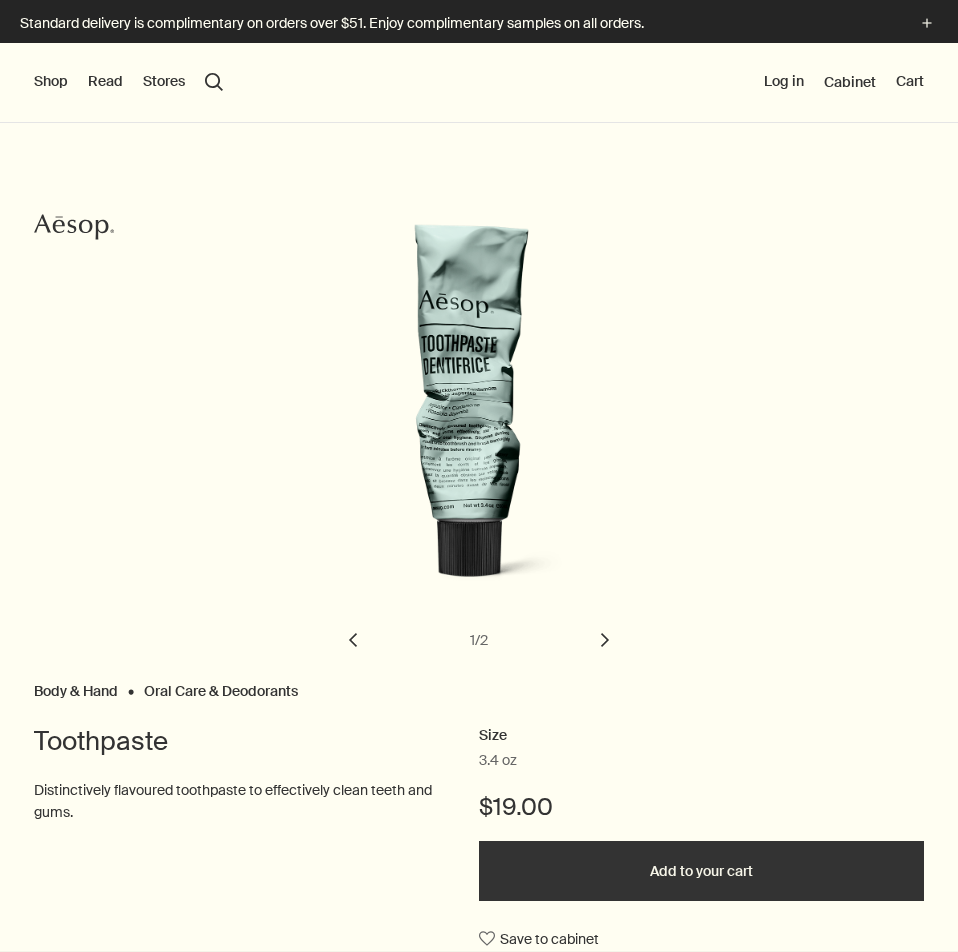 scroll, scrollTop: 0, scrollLeft: 0, axis: both 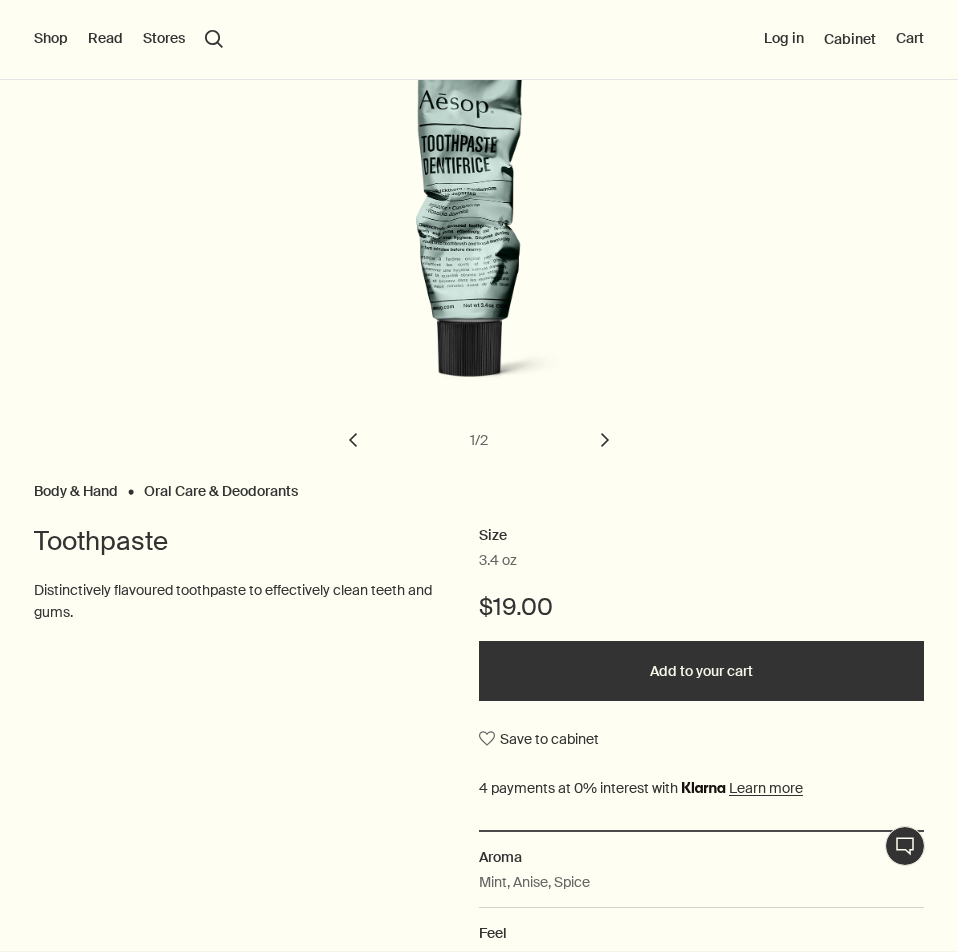 click on "chevron" at bounding box center [605, 440] 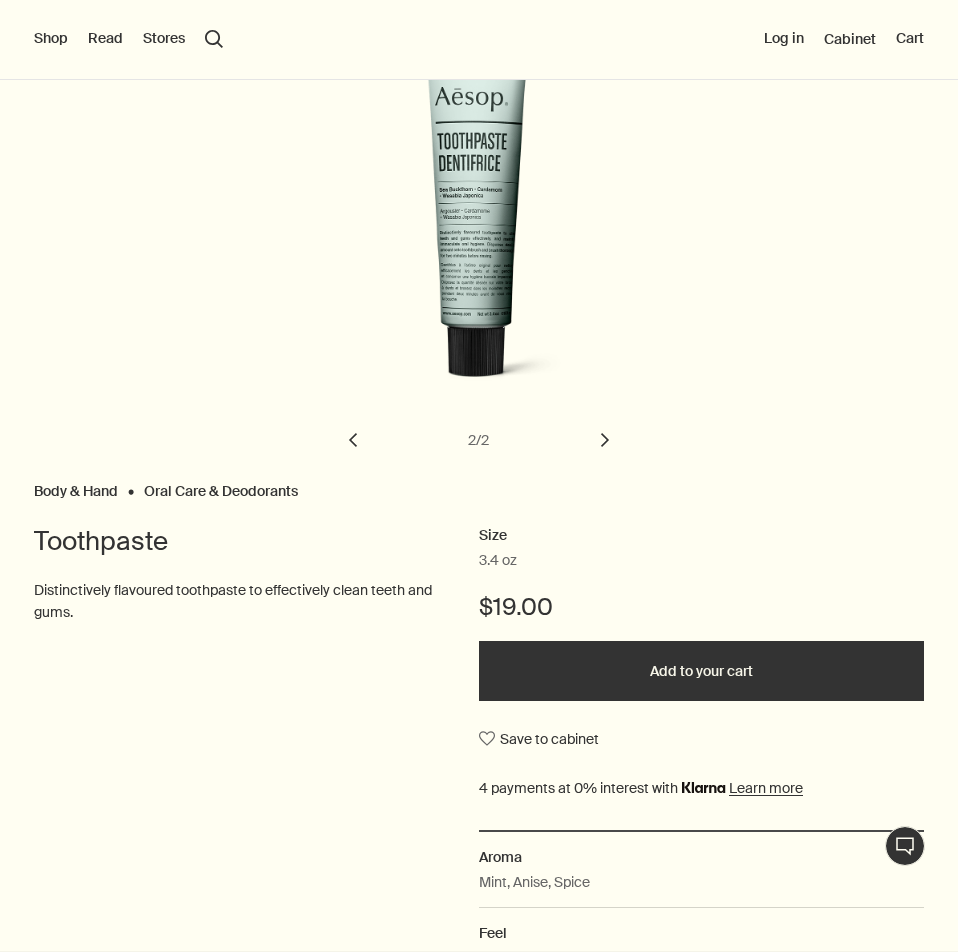 scroll, scrollTop: 0, scrollLeft: 0, axis: both 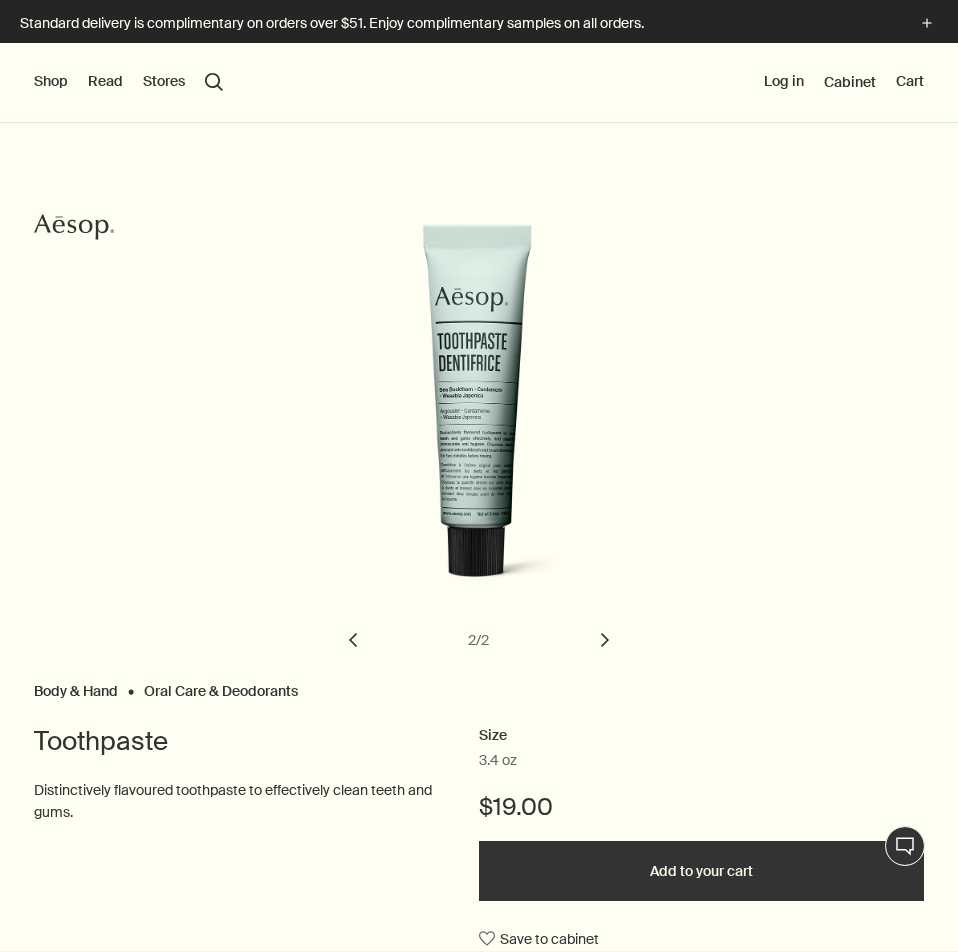 click on "chevron" at bounding box center [353, 640] 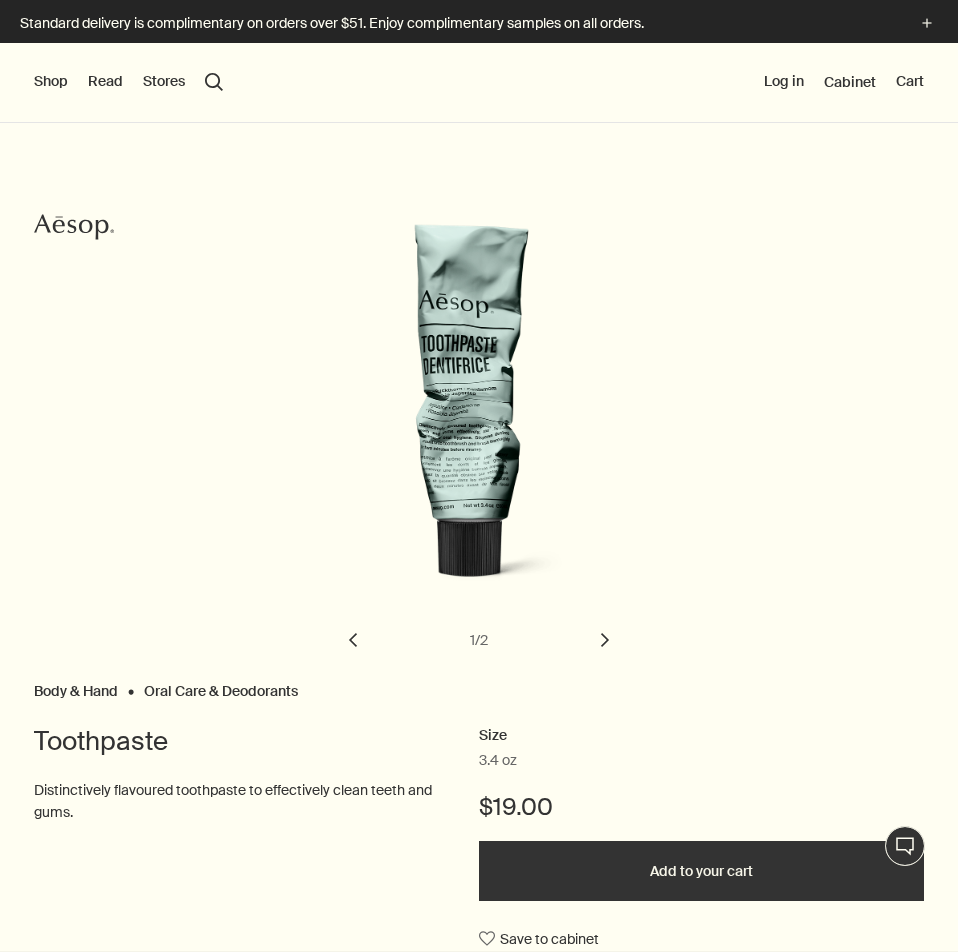 click on "chevron" at bounding box center [605, 640] 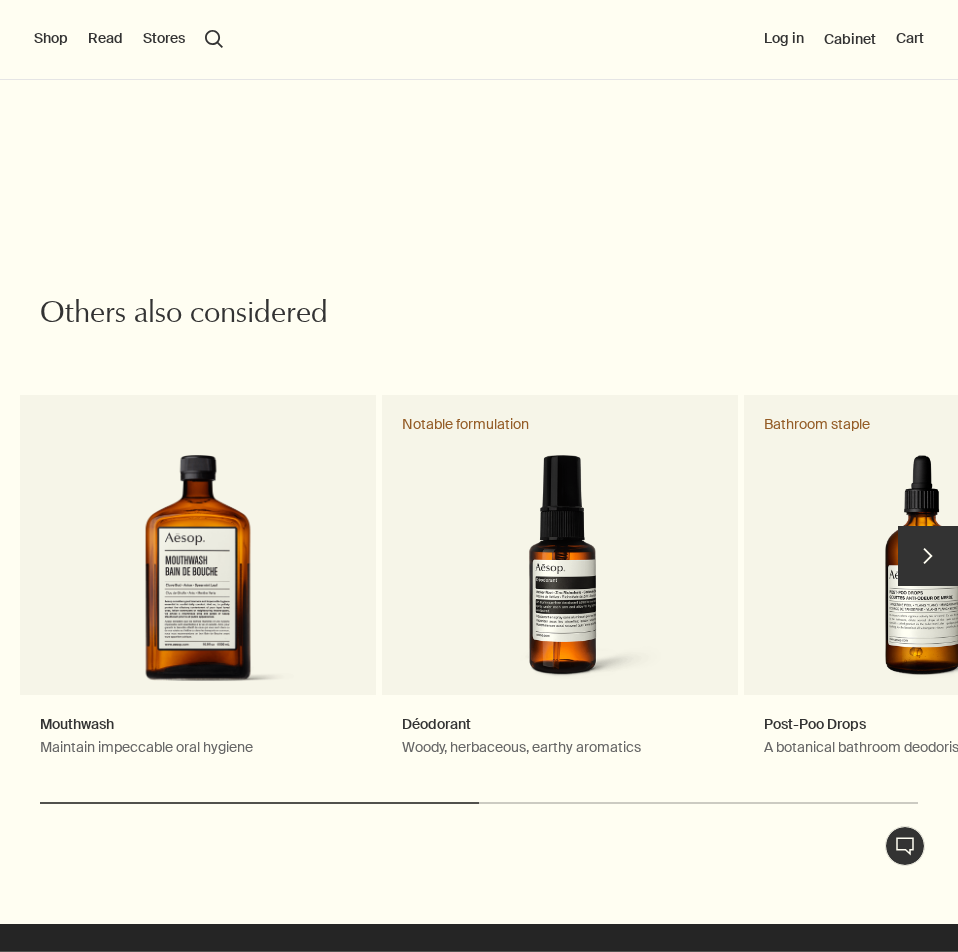 scroll, scrollTop: 3400, scrollLeft: 0, axis: vertical 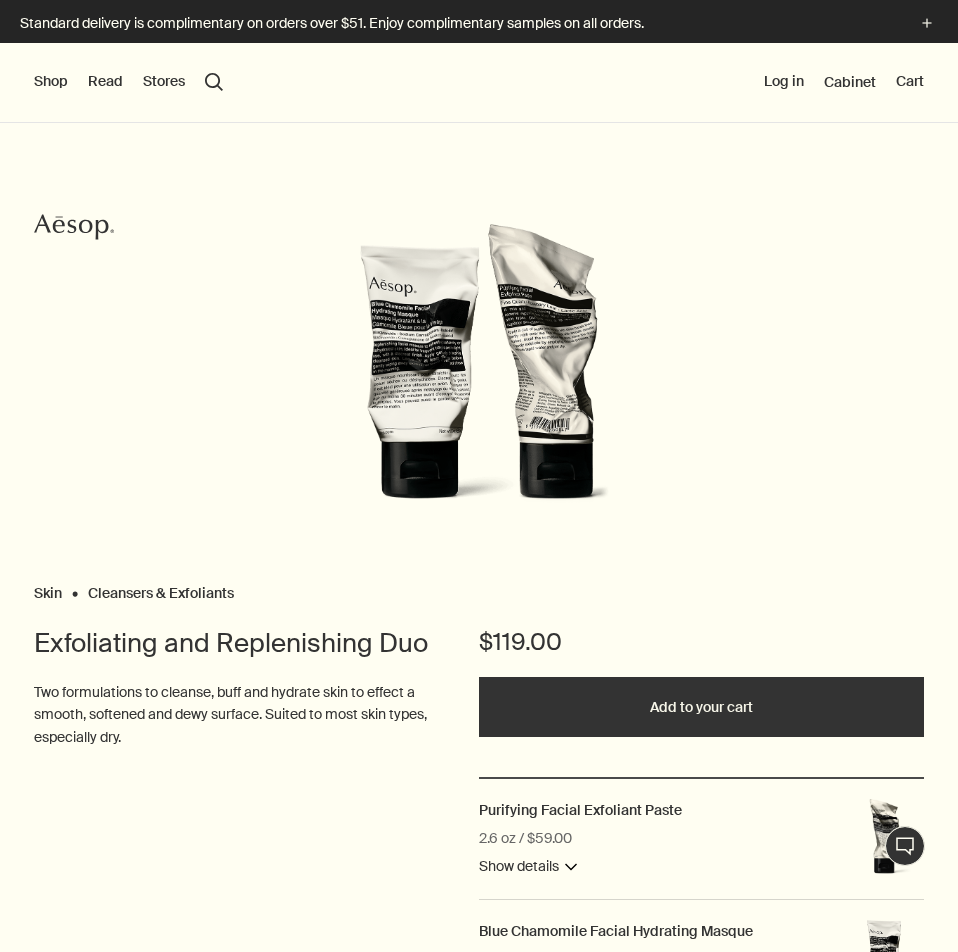 click on "Shop" at bounding box center [51, 82] 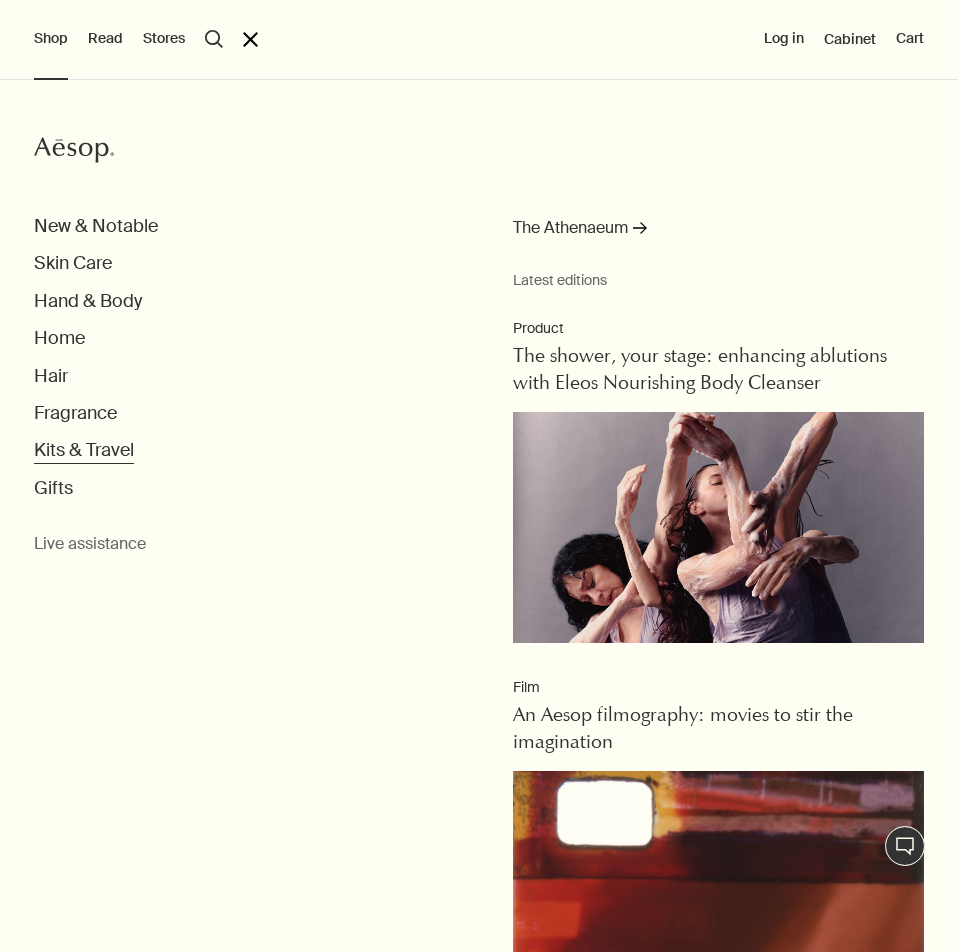 click on "Kits & Travel" at bounding box center [96, 226] 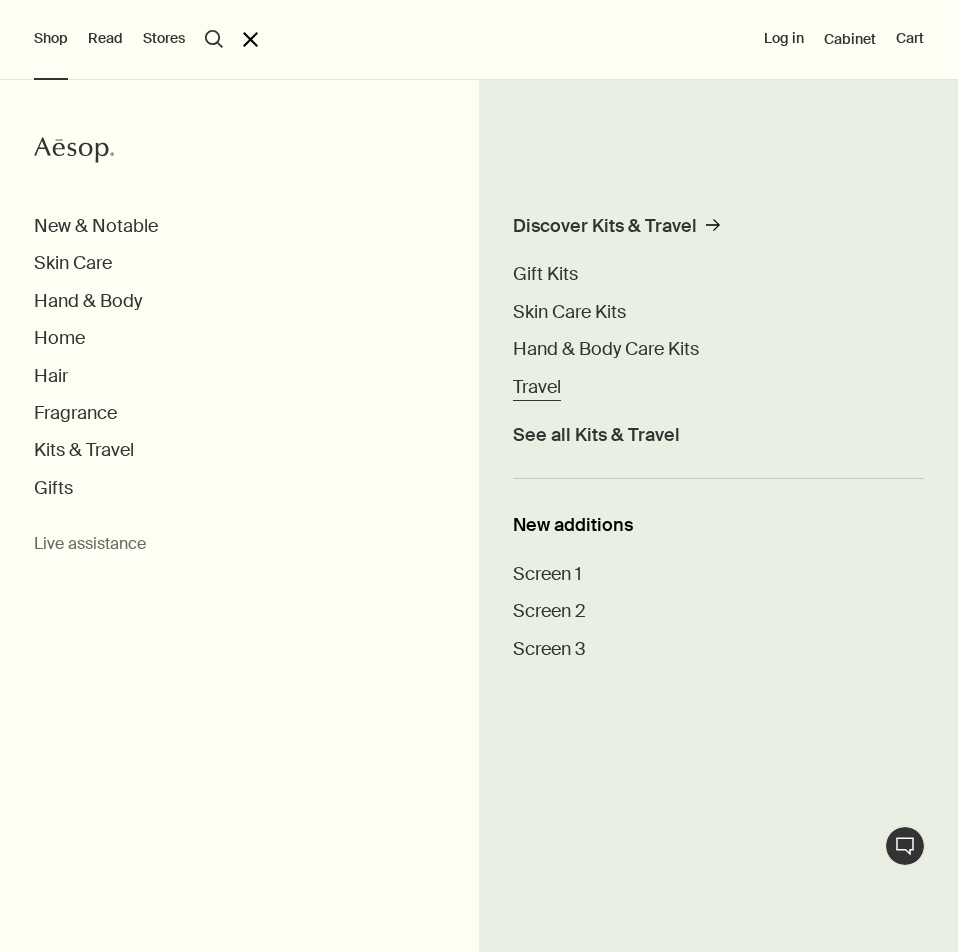 click on "Travel" at bounding box center [537, 387] 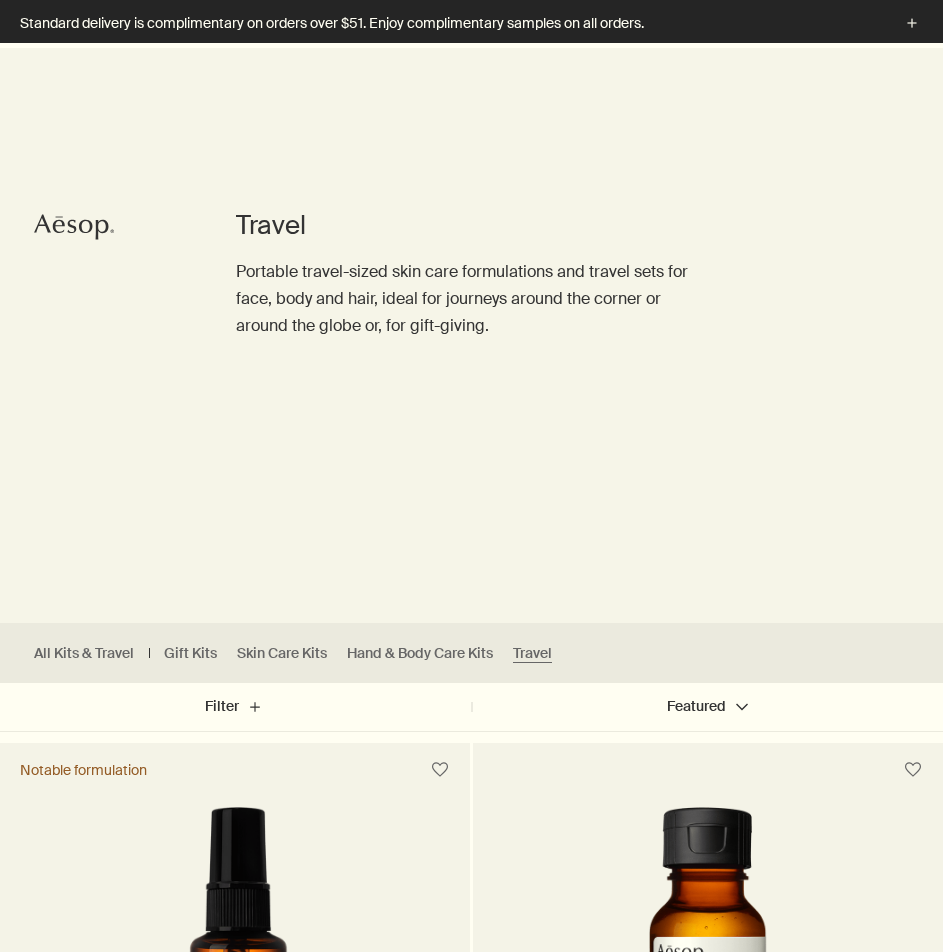 scroll, scrollTop: 300, scrollLeft: 0, axis: vertical 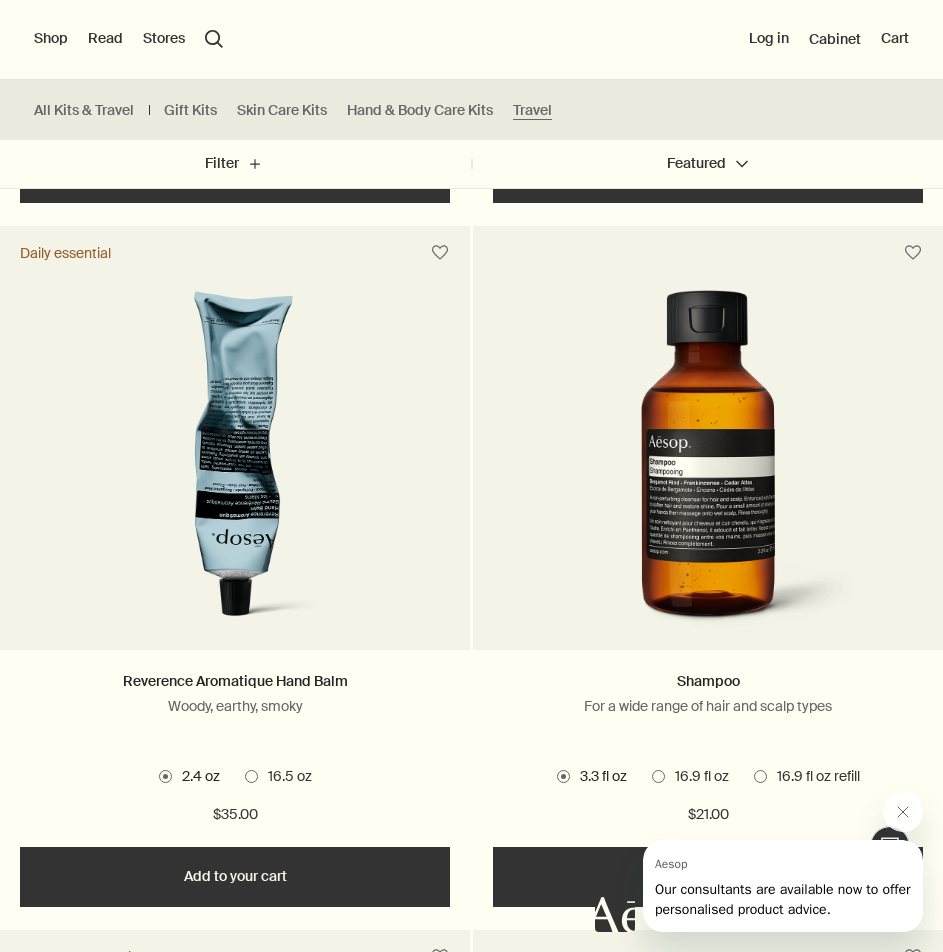 click on "All Kits & Travel Gift Kits Skin Care Kits Hand & Body Care Kits Travel" at bounding box center (301, 110) 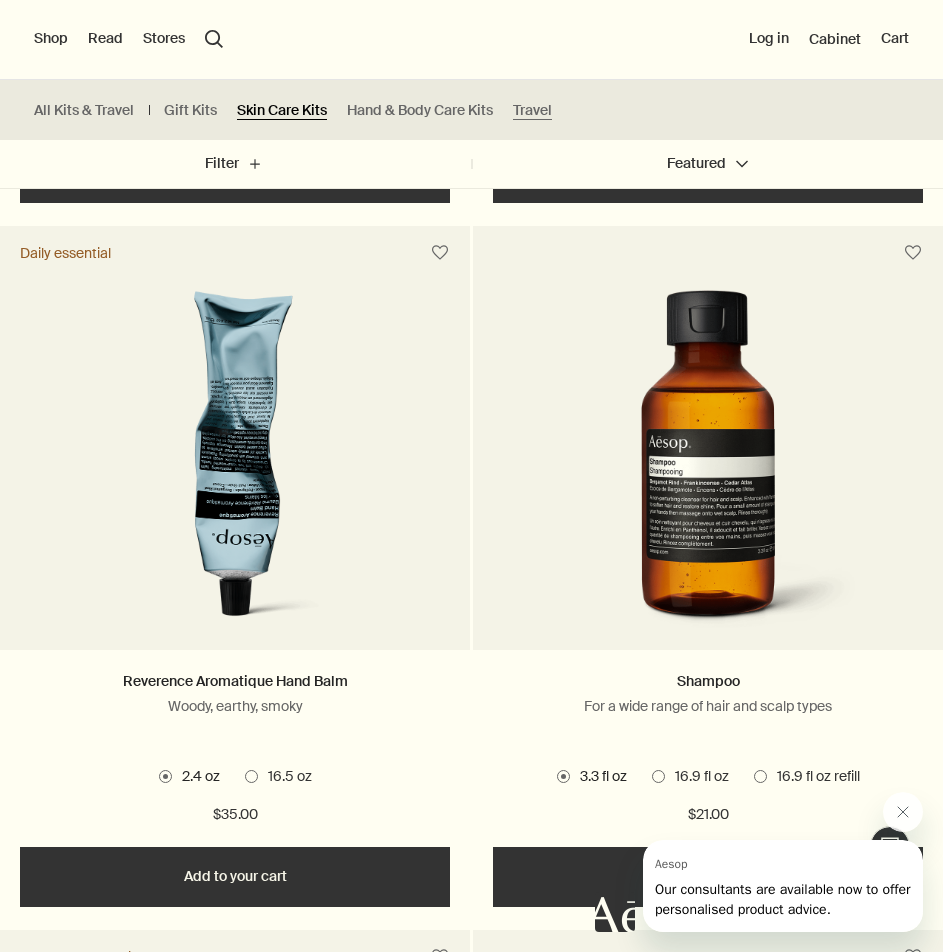click on "Skin Care Kits" at bounding box center [282, 110] 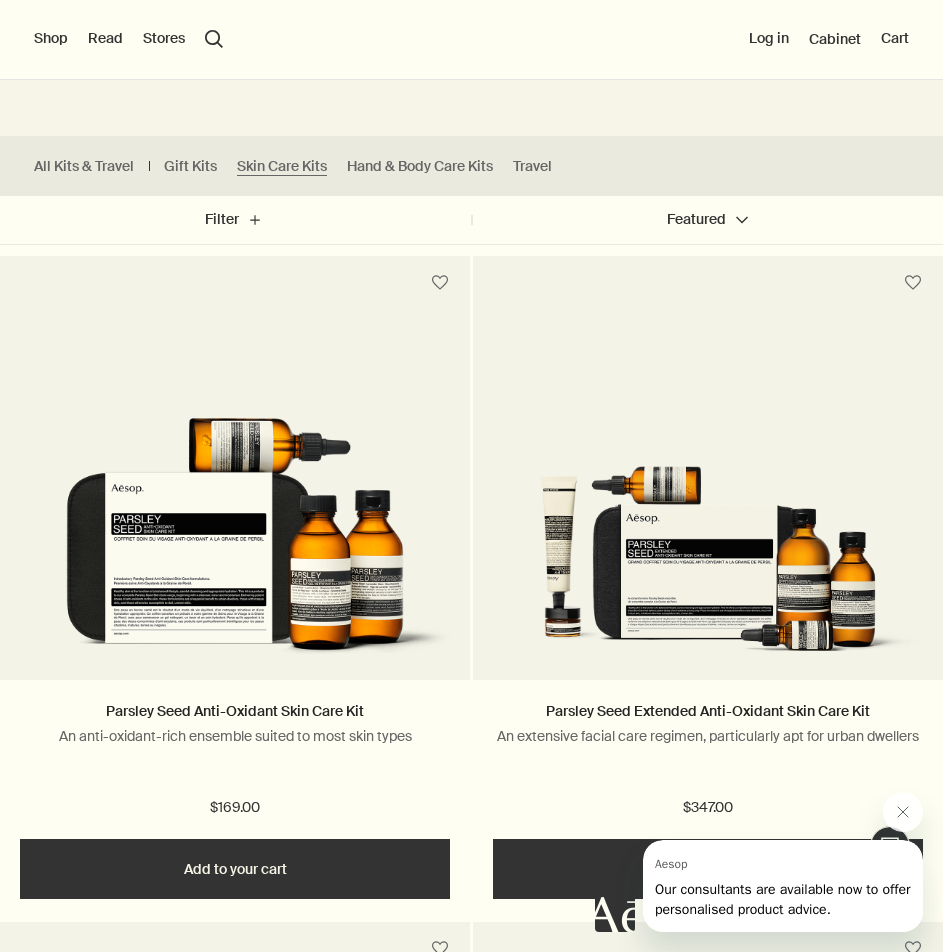 scroll, scrollTop: 0, scrollLeft: 0, axis: both 